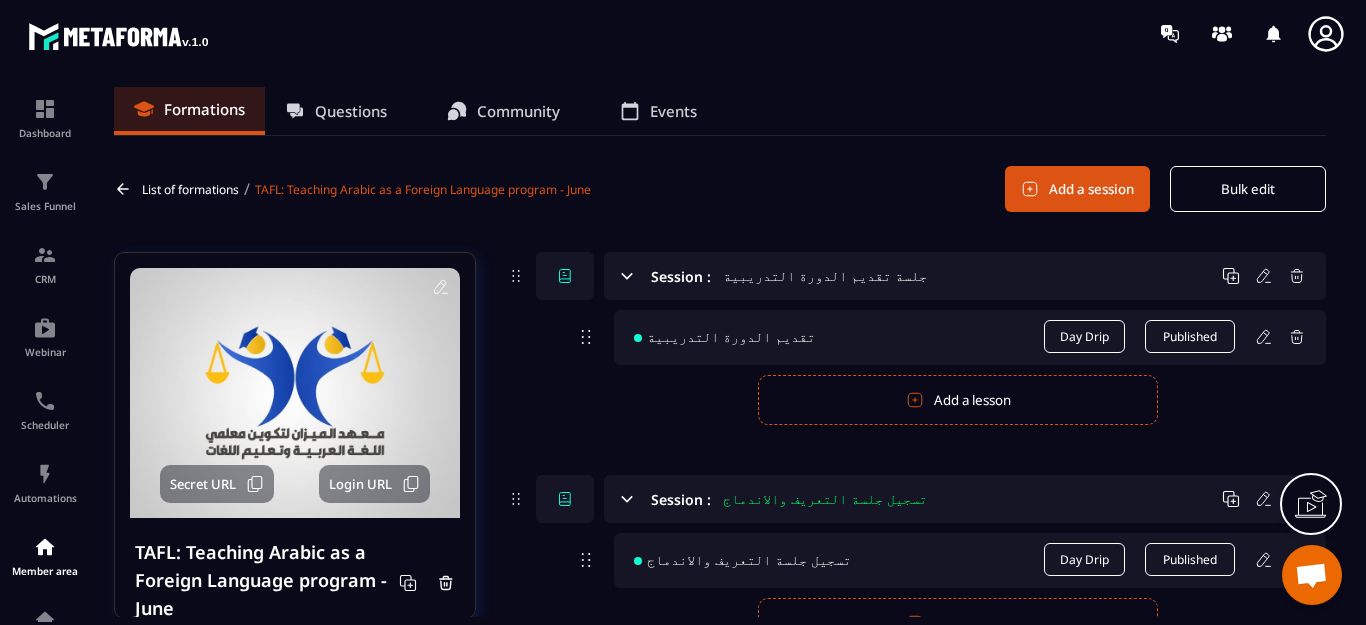 scroll, scrollTop: 0, scrollLeft: 0, axis: both 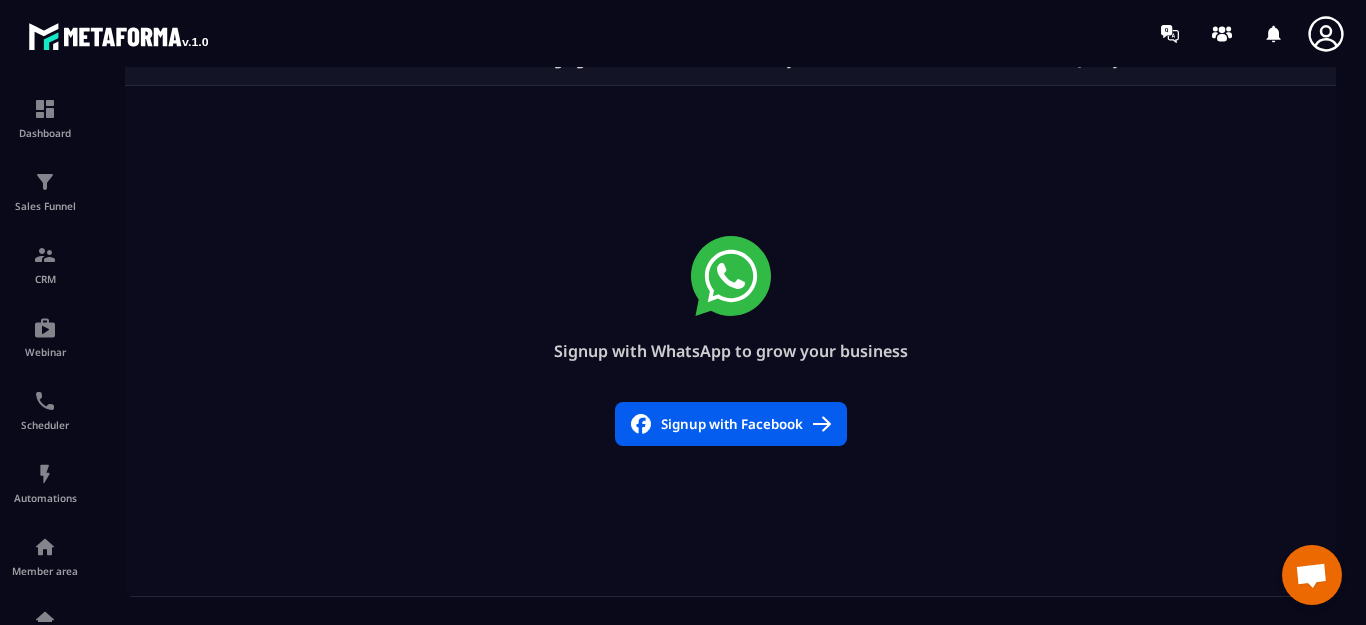 click 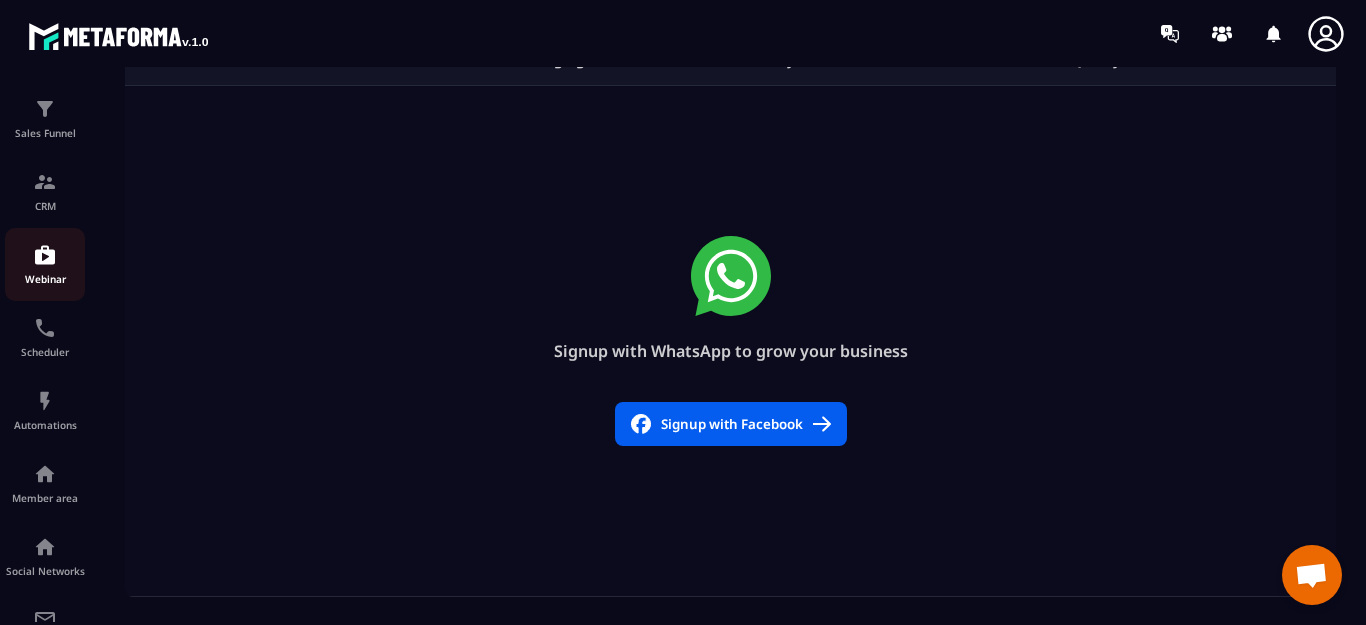 scroll, scrollTop: 293, scrollLeft: 0, axis: vertical 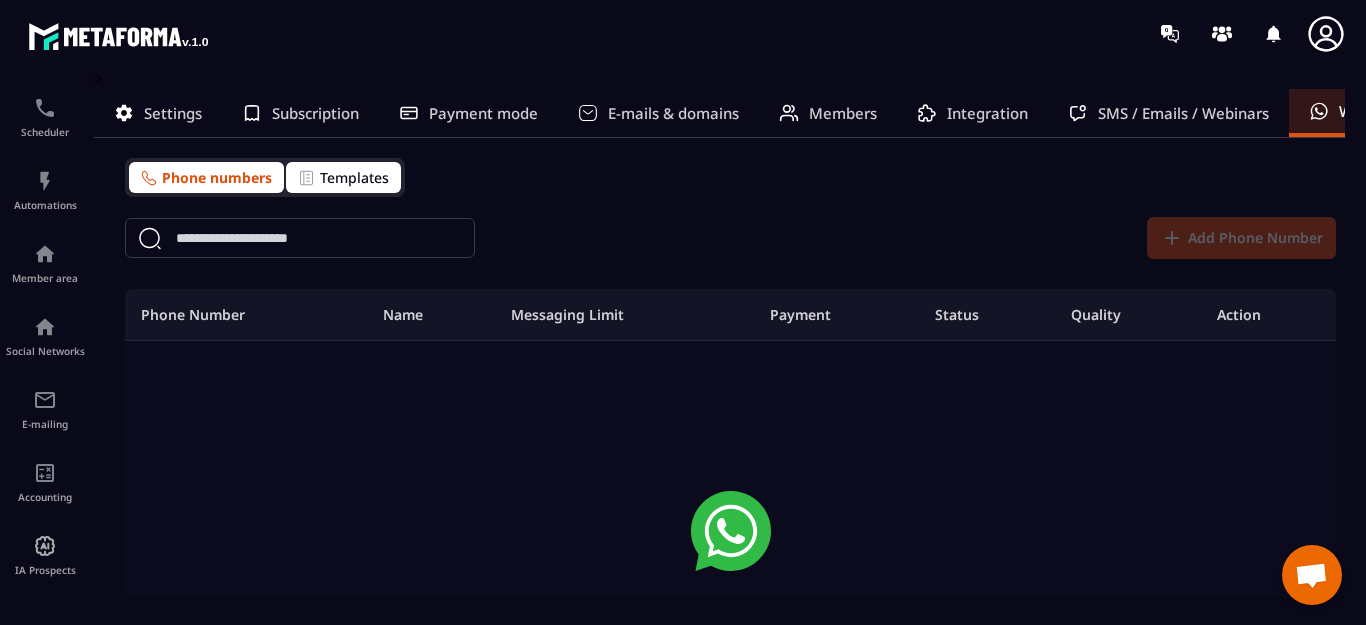 click on "Templates" at bounding box center [354, 177] 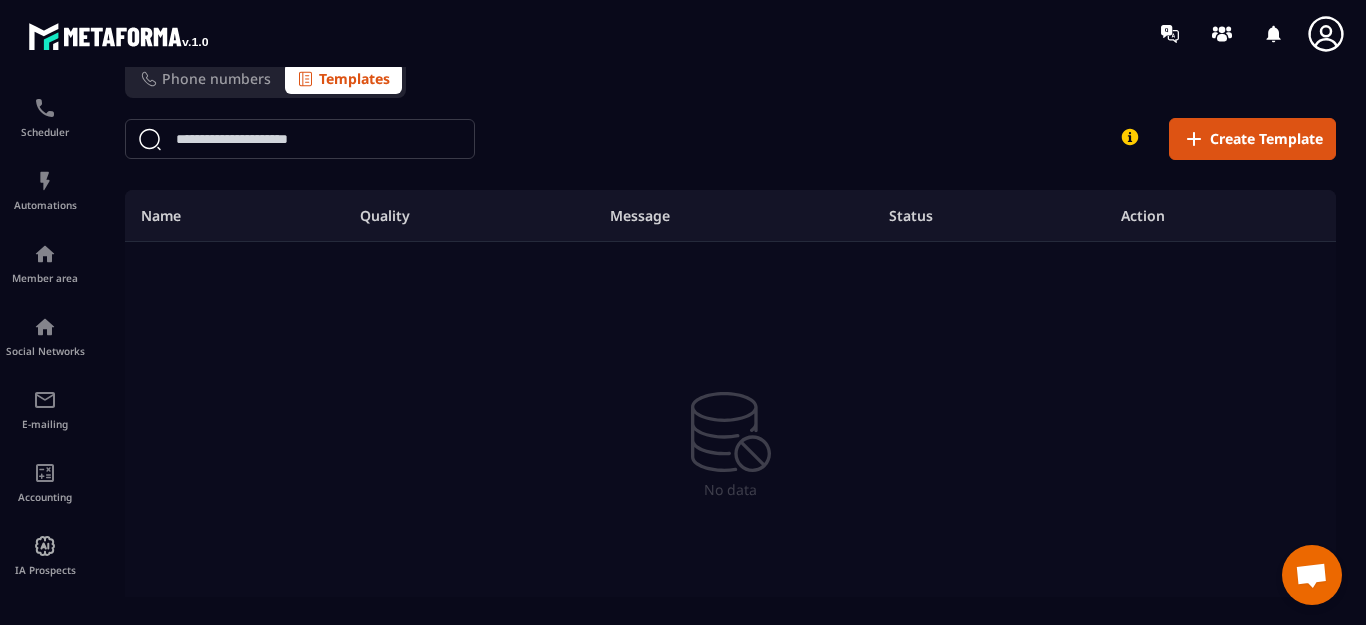 scroll, scrollTop: 0, scrollLeft: 0, axis: both 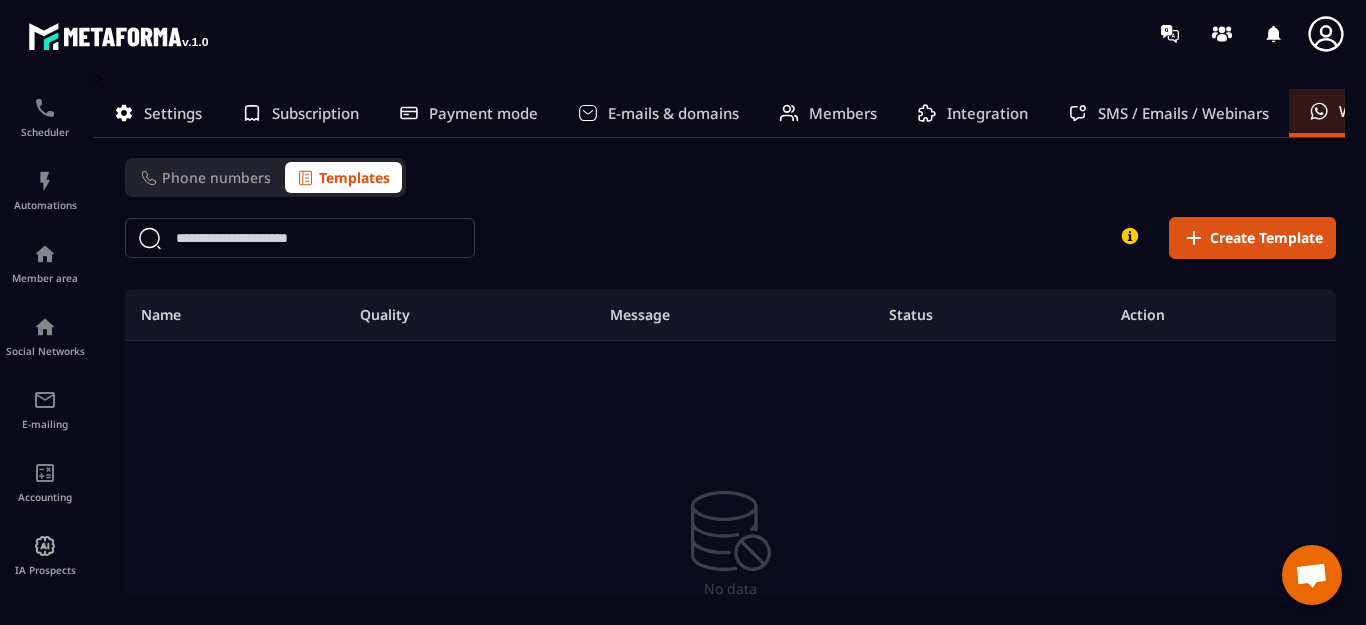 click on "Members" at bounding box center [843, 113] 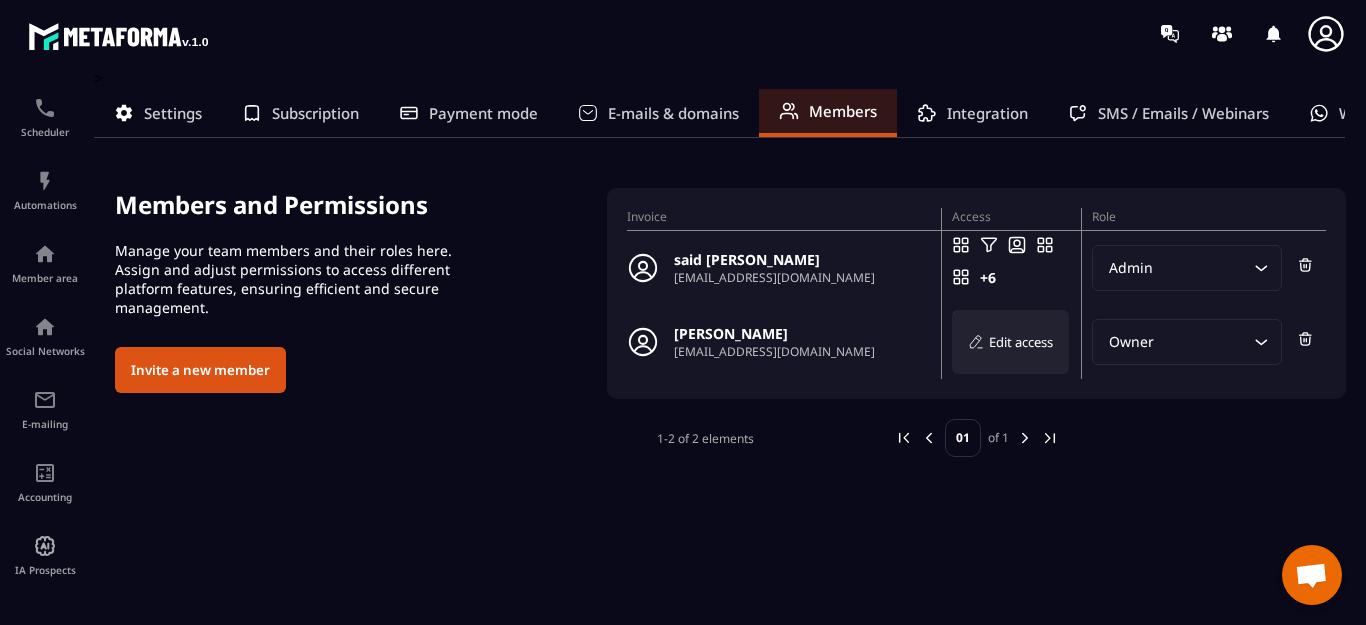 click 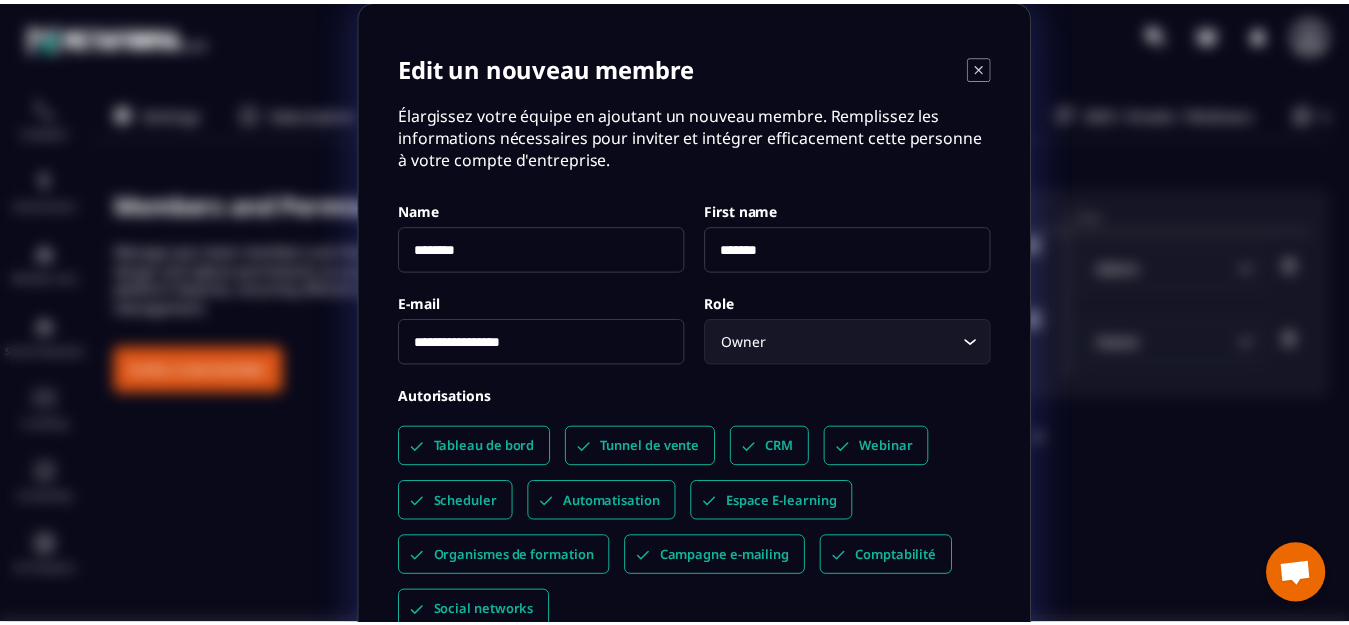 scroll, scrollTop: 0, scrollLeft: 0, axis: both 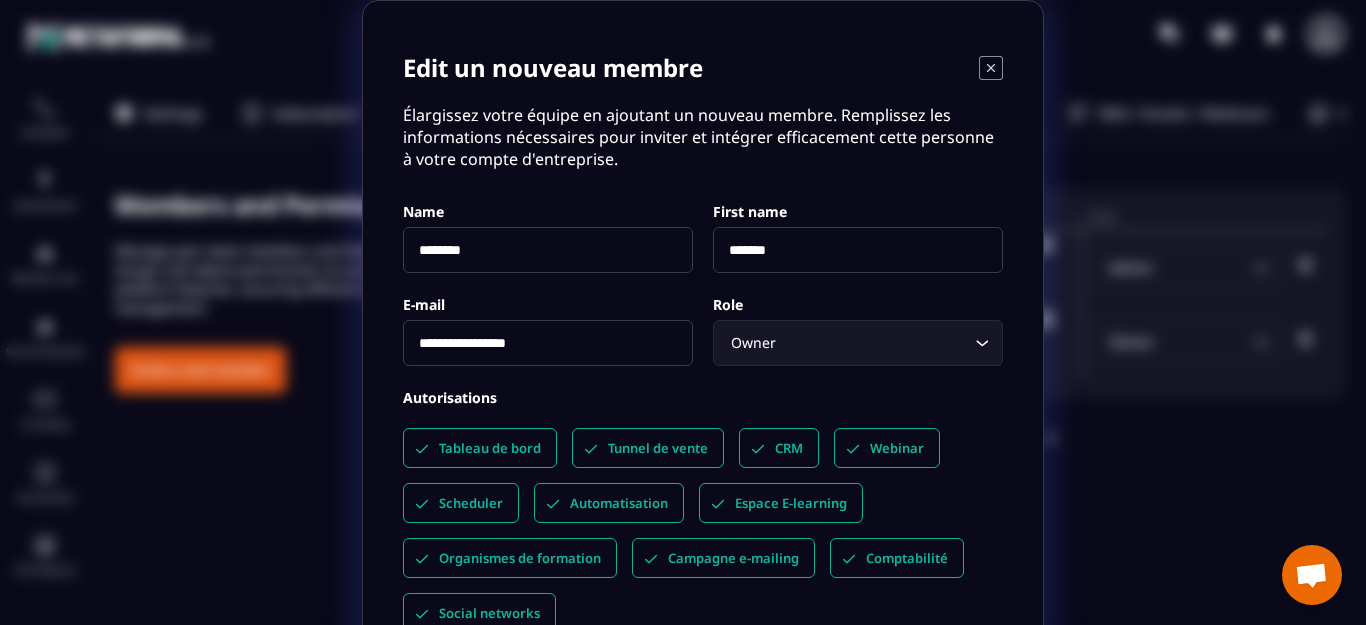click 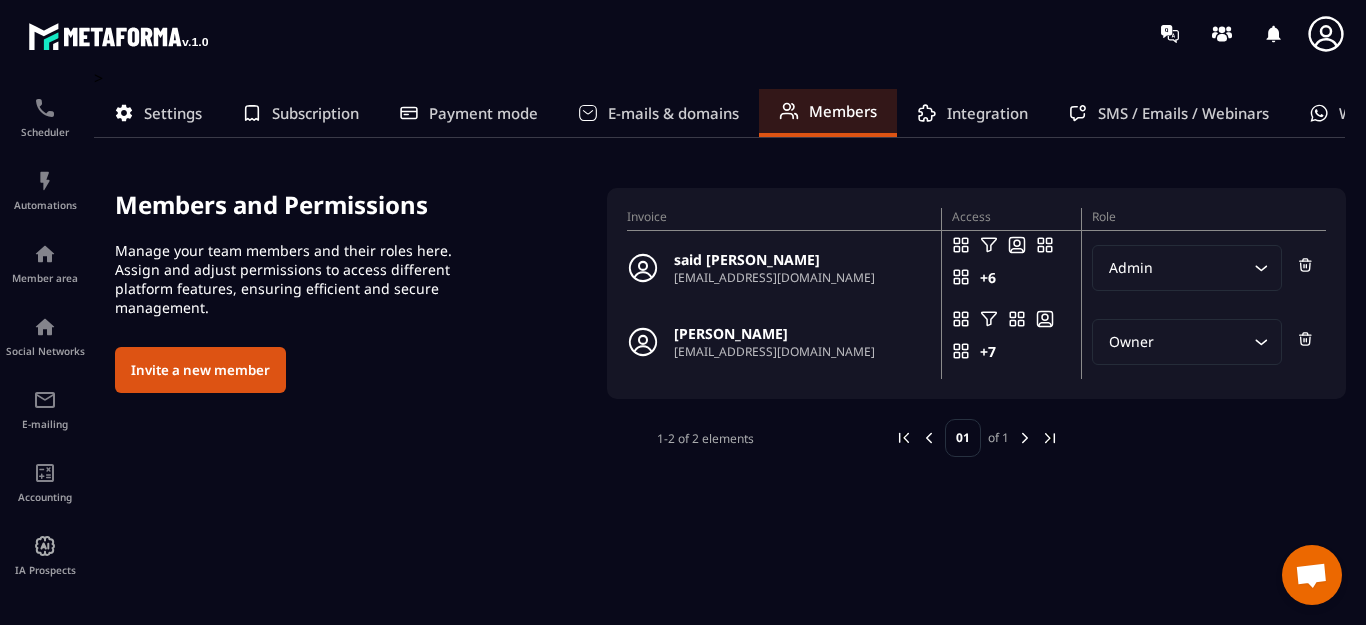 click 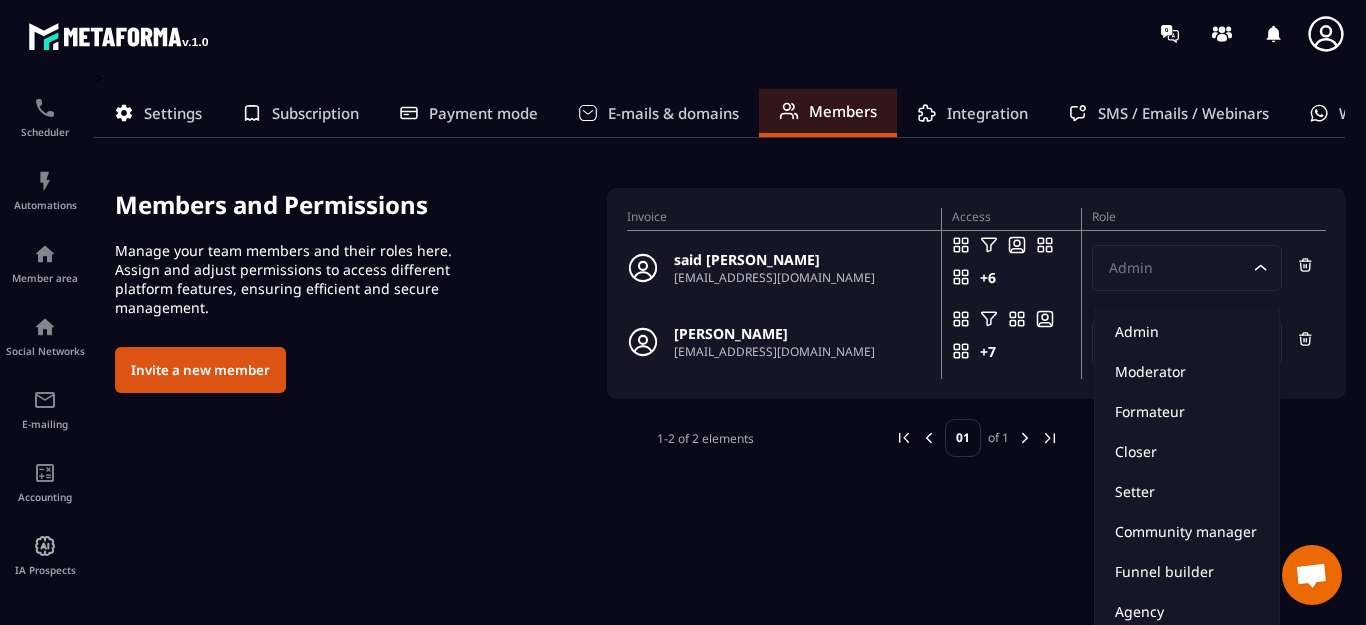 click on "Admin Loading..." 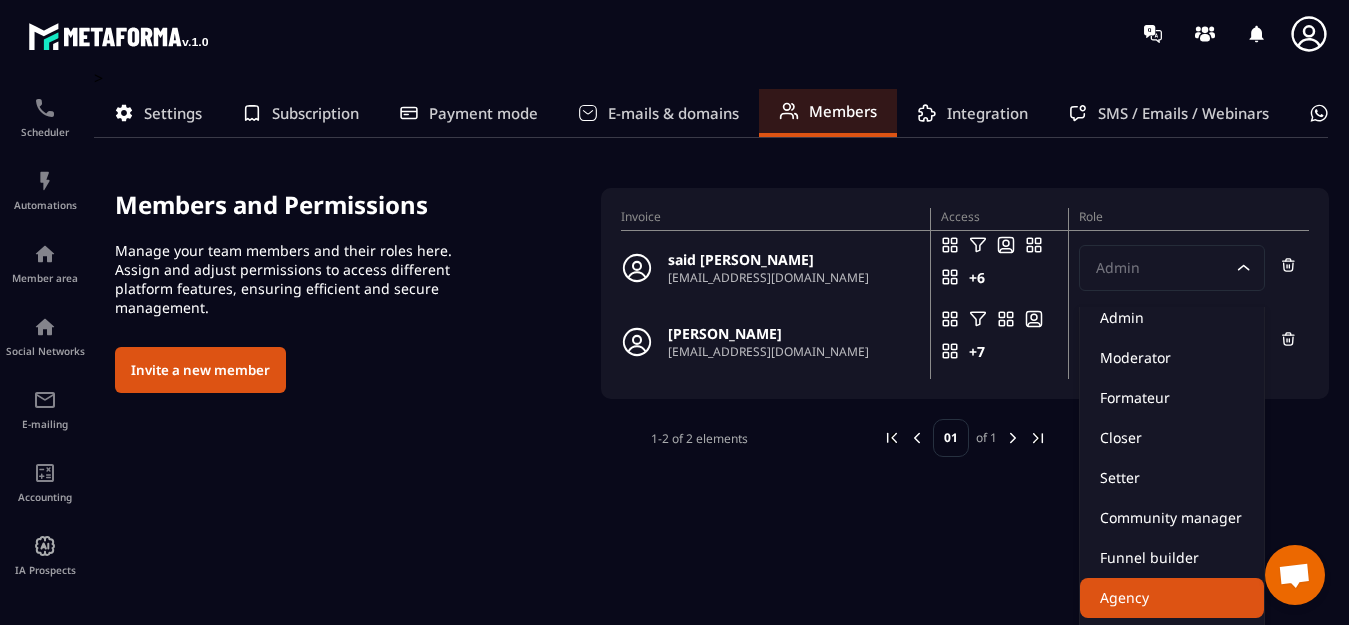 scroll, scrollTop: 21, scrollLeft: 0, axis: vertical 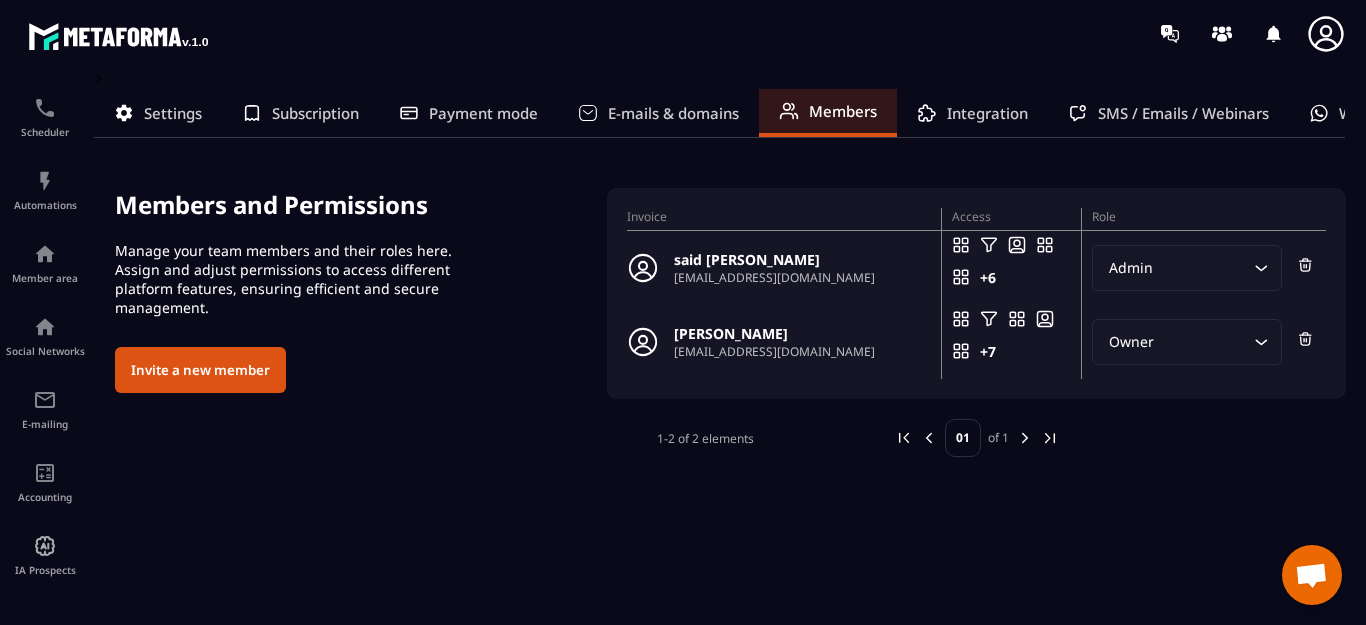 click on ">  Settings Subscription Payment mode E-mails & domains Members Integration SMS / Emails / Webinars WhatsApp Members and Permissions Manage your team members and their roles here. Assign and adjust permissions to access different platform features, ensuring efficient and secure management. Invite a new member Invoice Access Role said houssam ty27395@gmail.com +6 Edit access Admin Loading... KHADIJA LASSEHAB lassehab@yahoo.fr +7 Edit access Owner Loading... 1-2 of 2 elements 01 of 1" 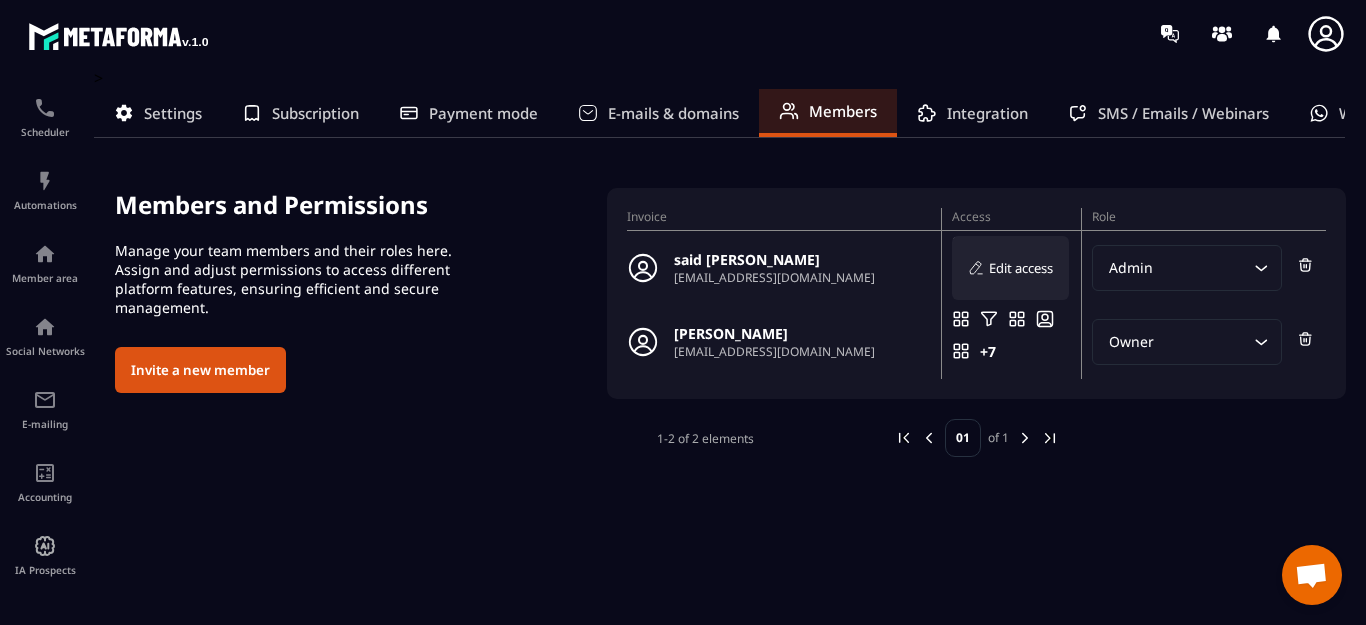 click on "Edit access" at bounding box center [1021, 268] 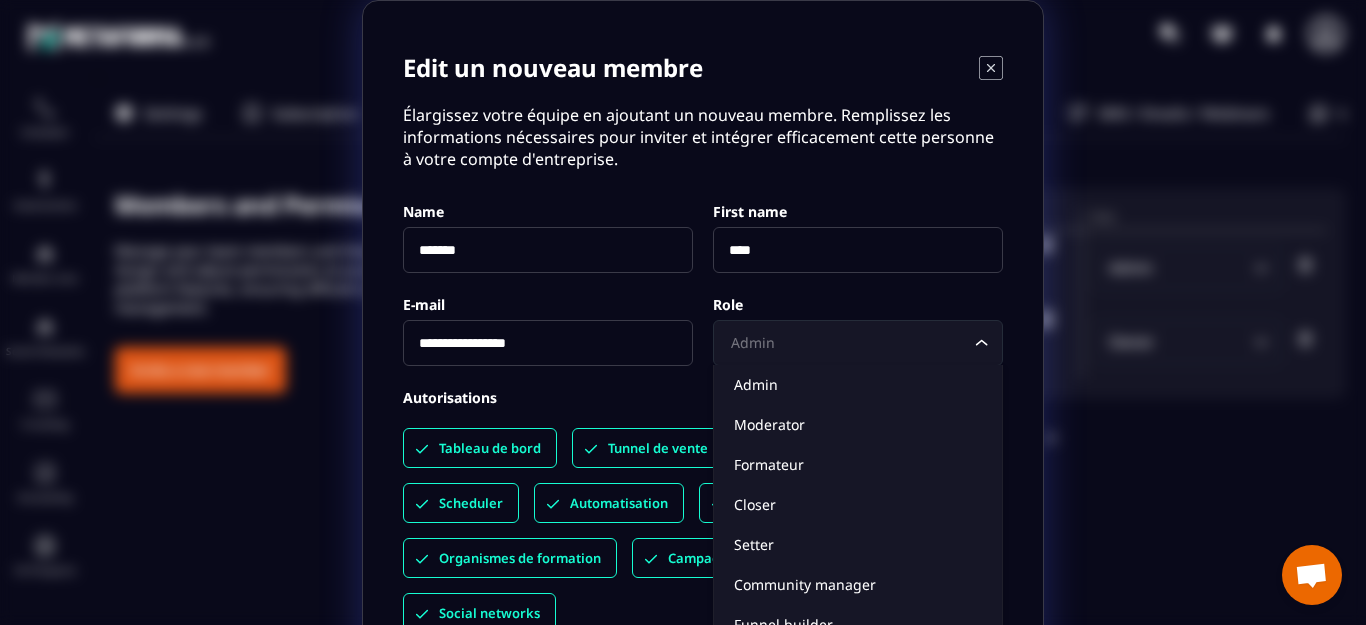 click 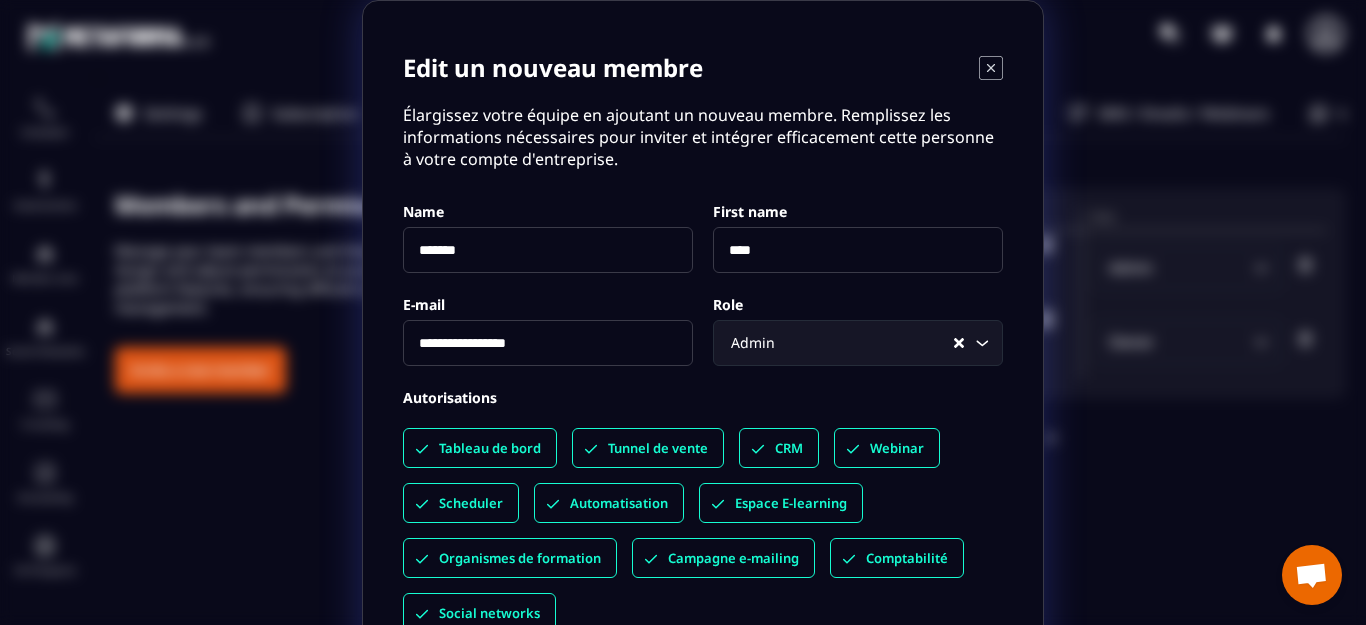click on "**********" at bounding box center (703, 409) 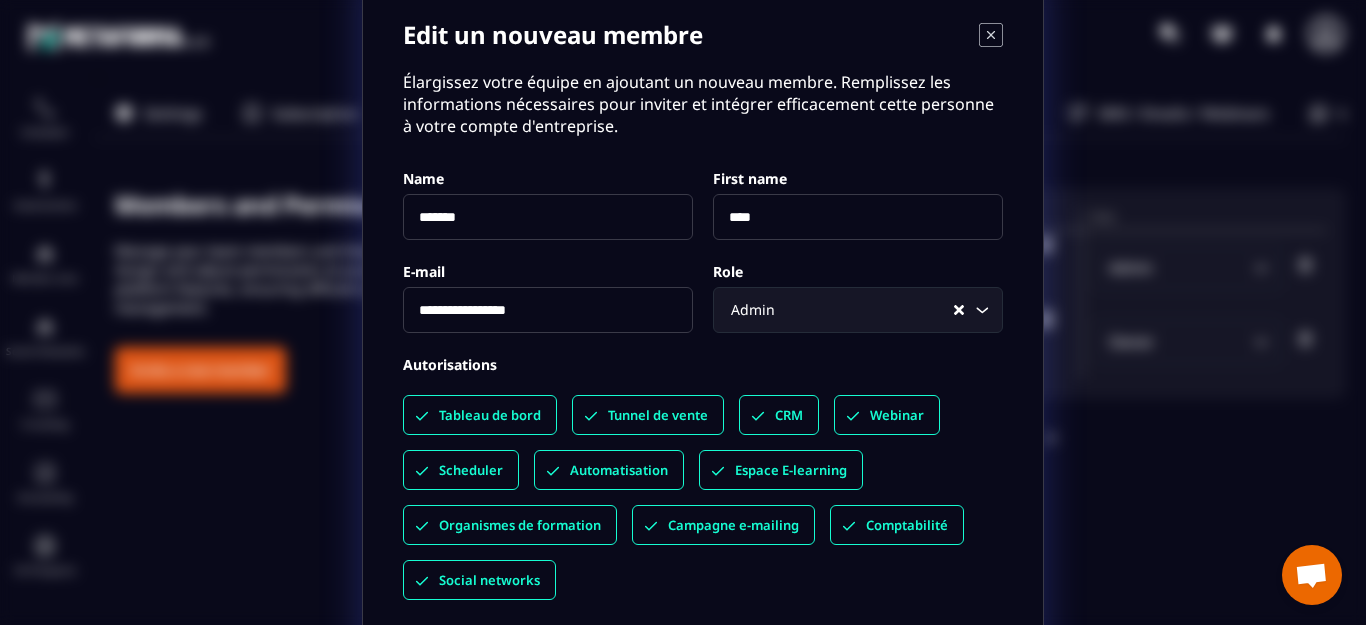 scroll, scrollTop: 0, scrollLeft: 0, axis: both 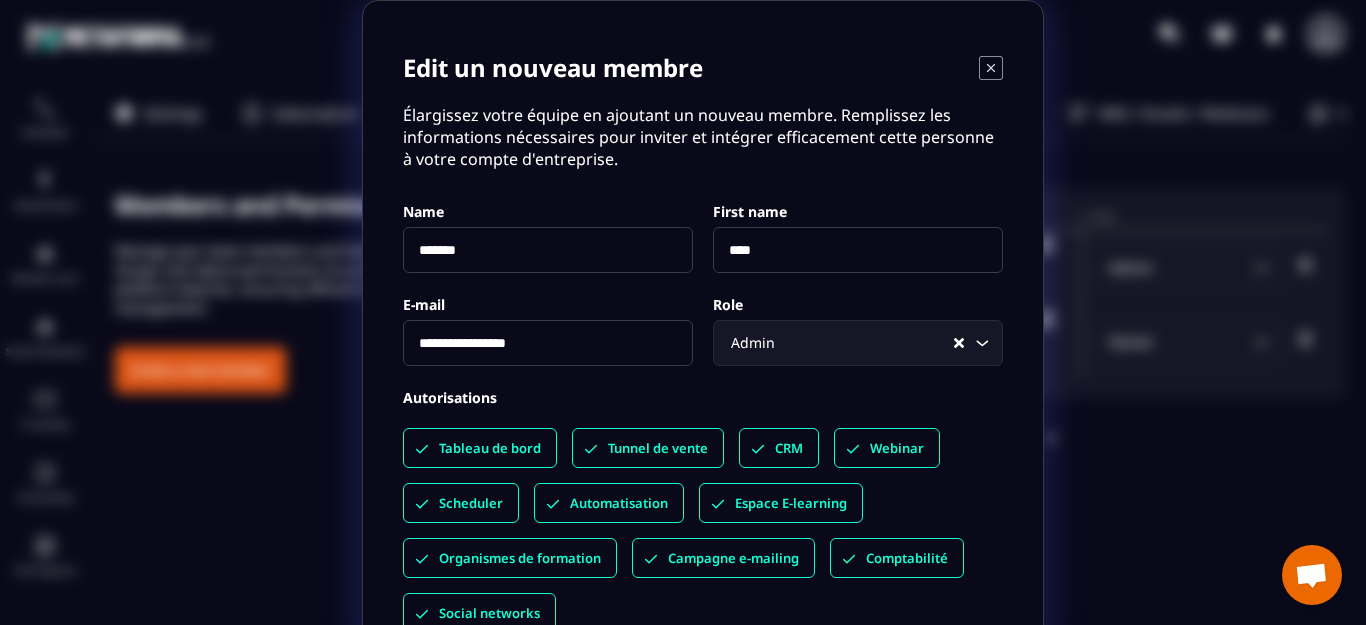 click 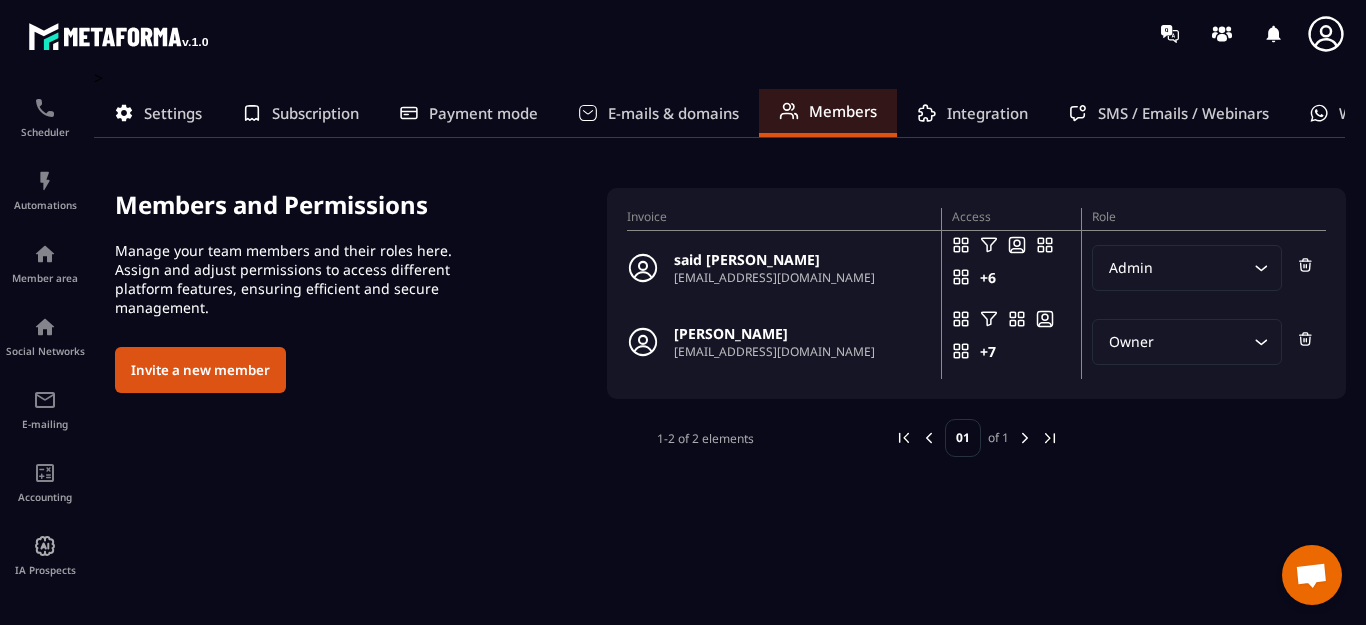 click on "Subscription" at bounding box center (315, 113) 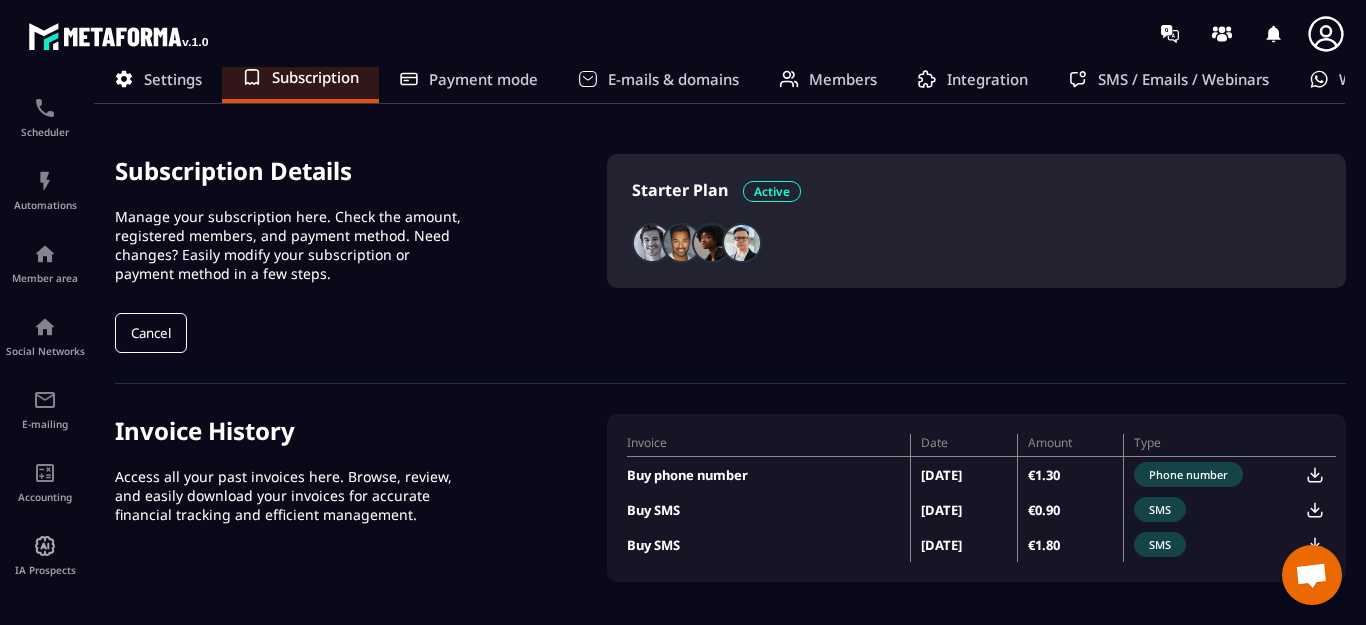 scroll, scrollTop: 66, scrollLeft: 0, axis: vertical 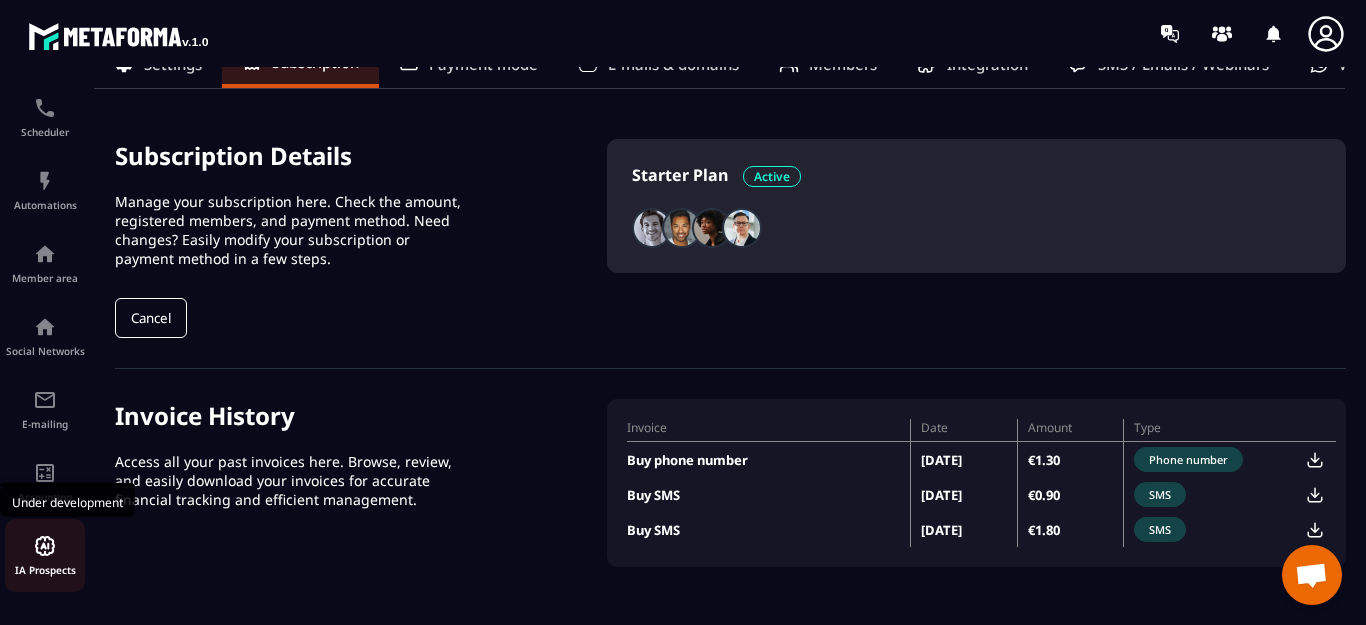 click at bounding box center [45, 546] 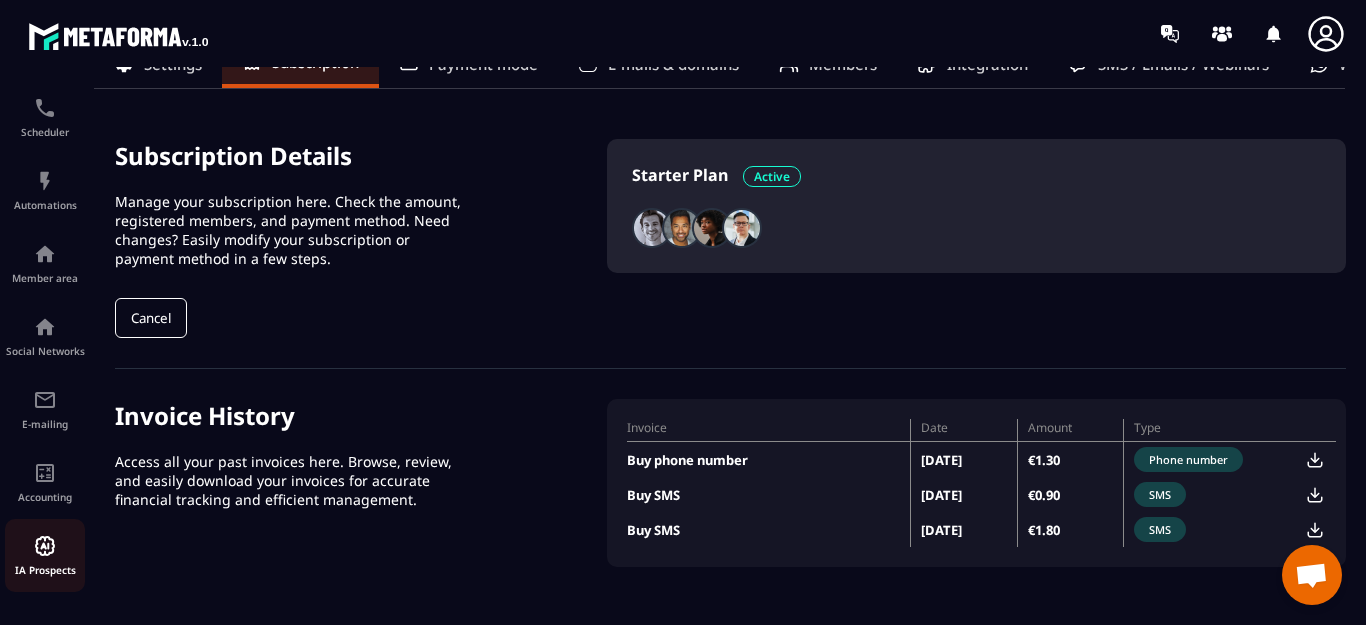 click at bounding box center [45, 546] 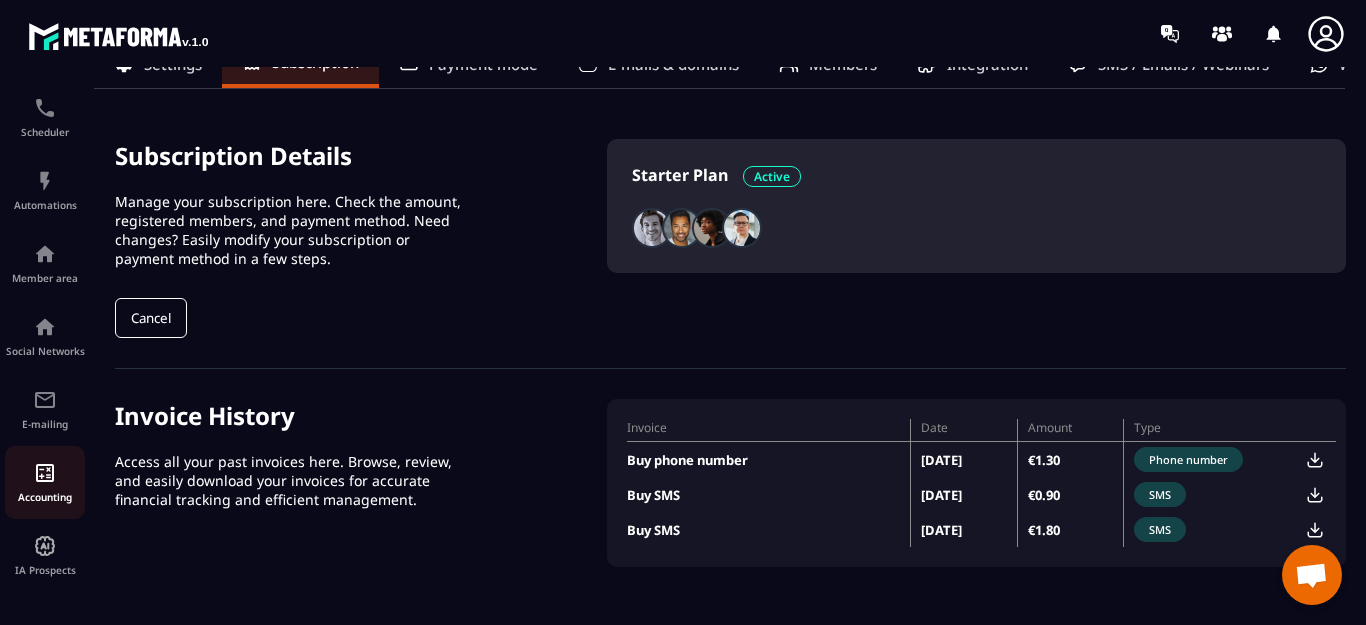 click at bounding box center (45, 473) 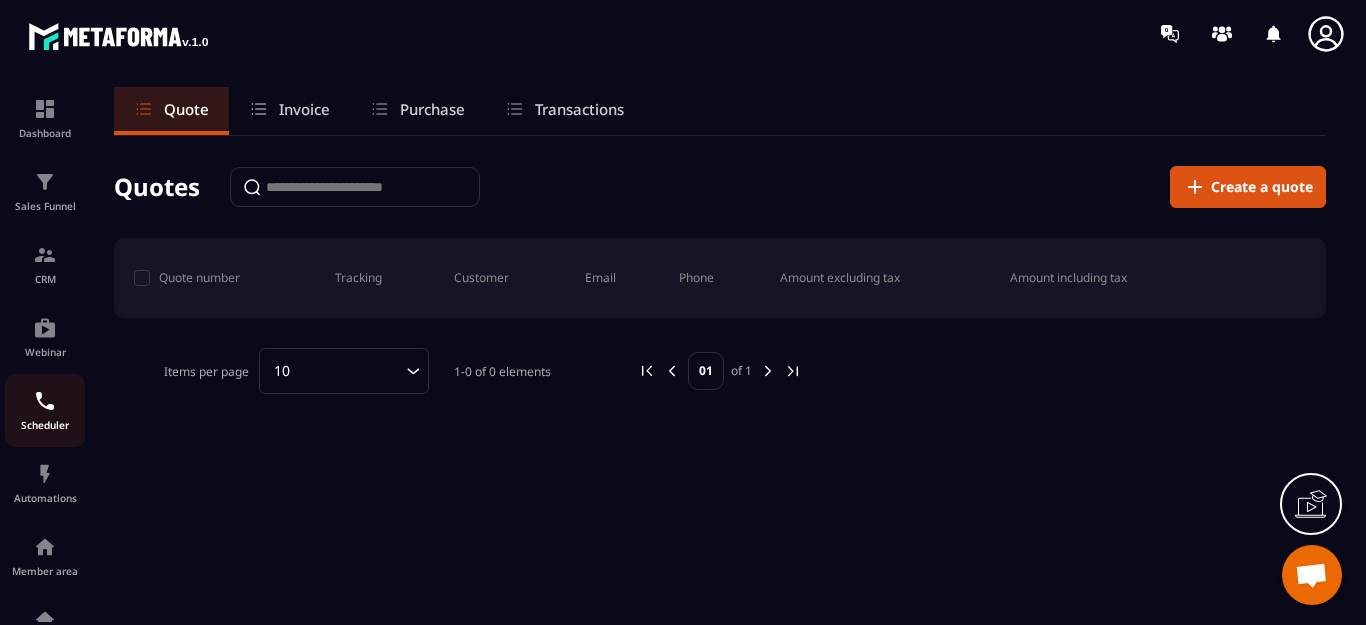click on "Scheduler" at bounding box center (45, 410) 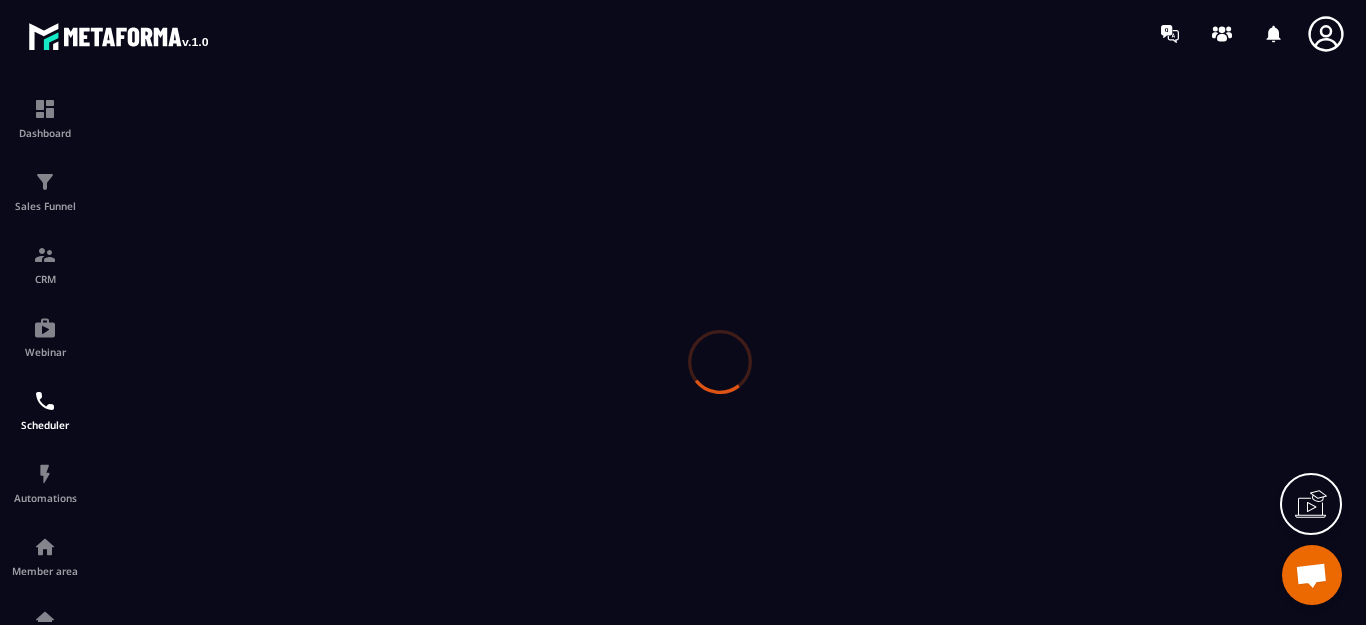 scroll, scrollTop: 0, scrollLeft: 0, axis: both 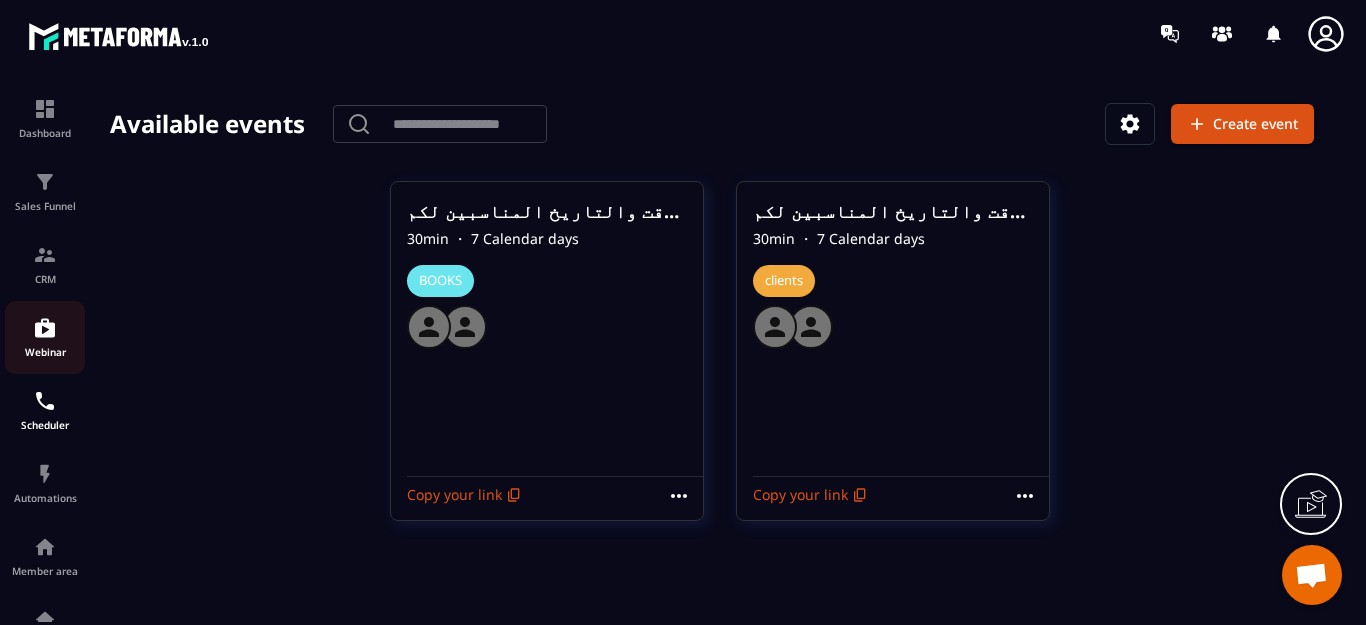 click at bounding box center [45, 328] 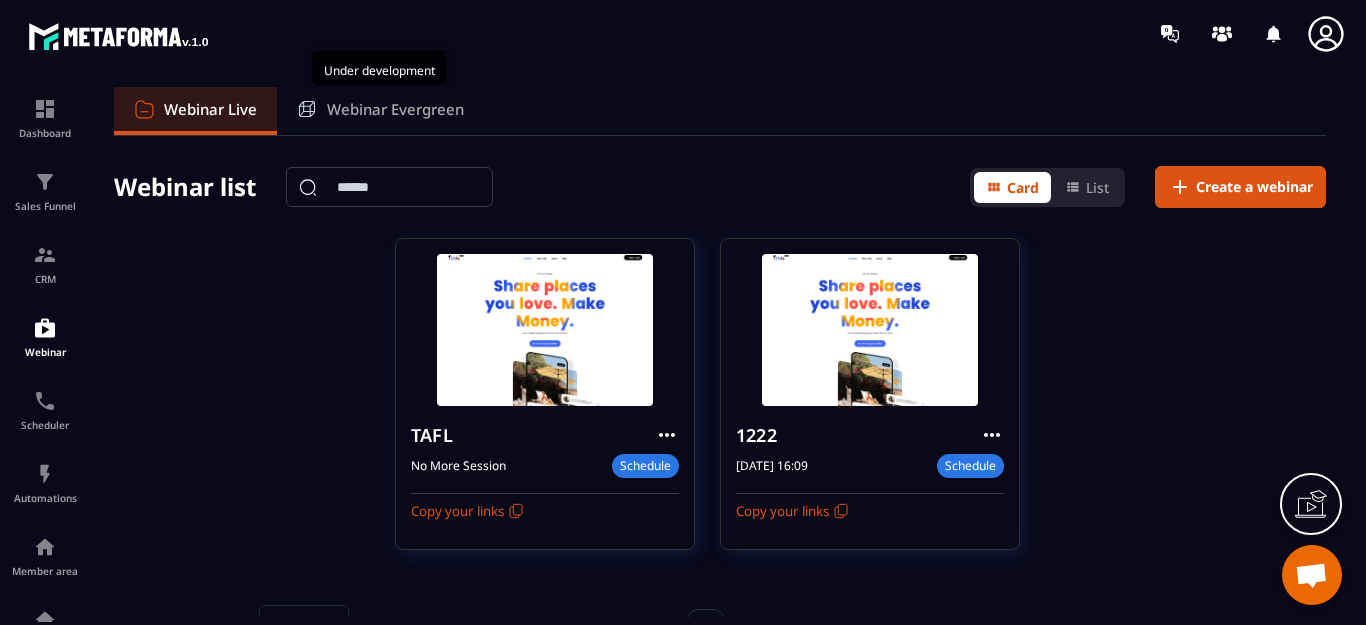 click on "Webinar Evergreen" at bounding box center (395, 109) 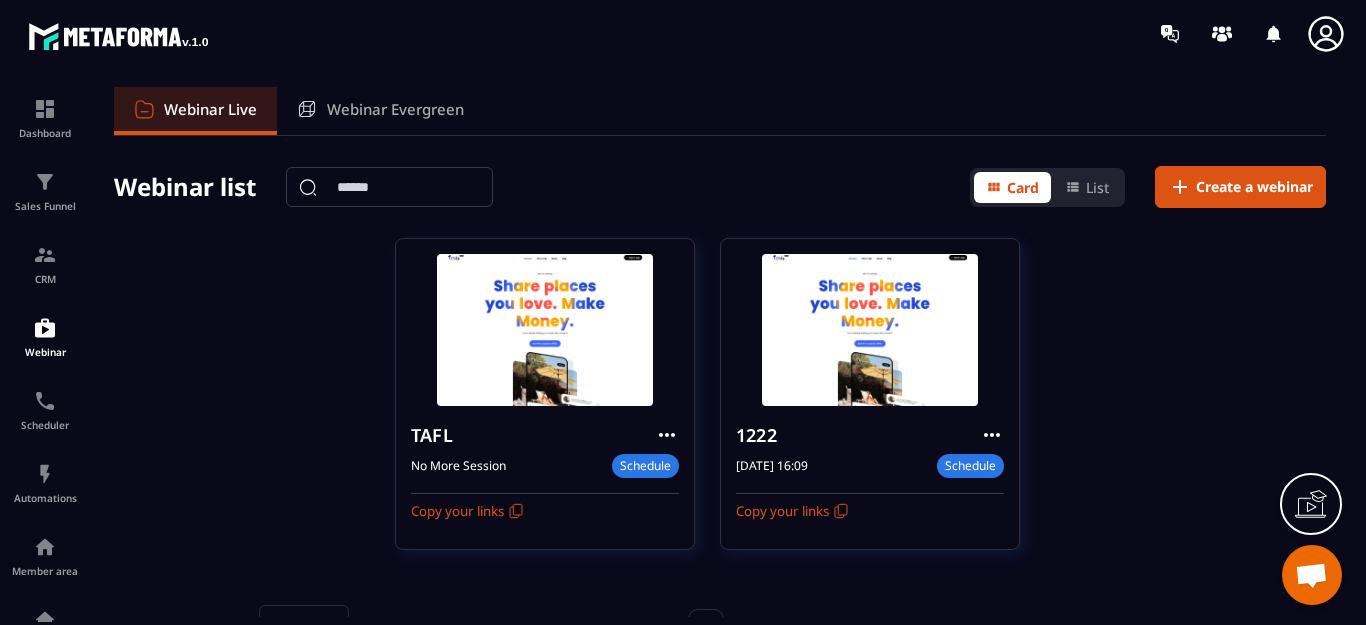 click on "Webinar Evergreen" at bounding box center [395, 109] 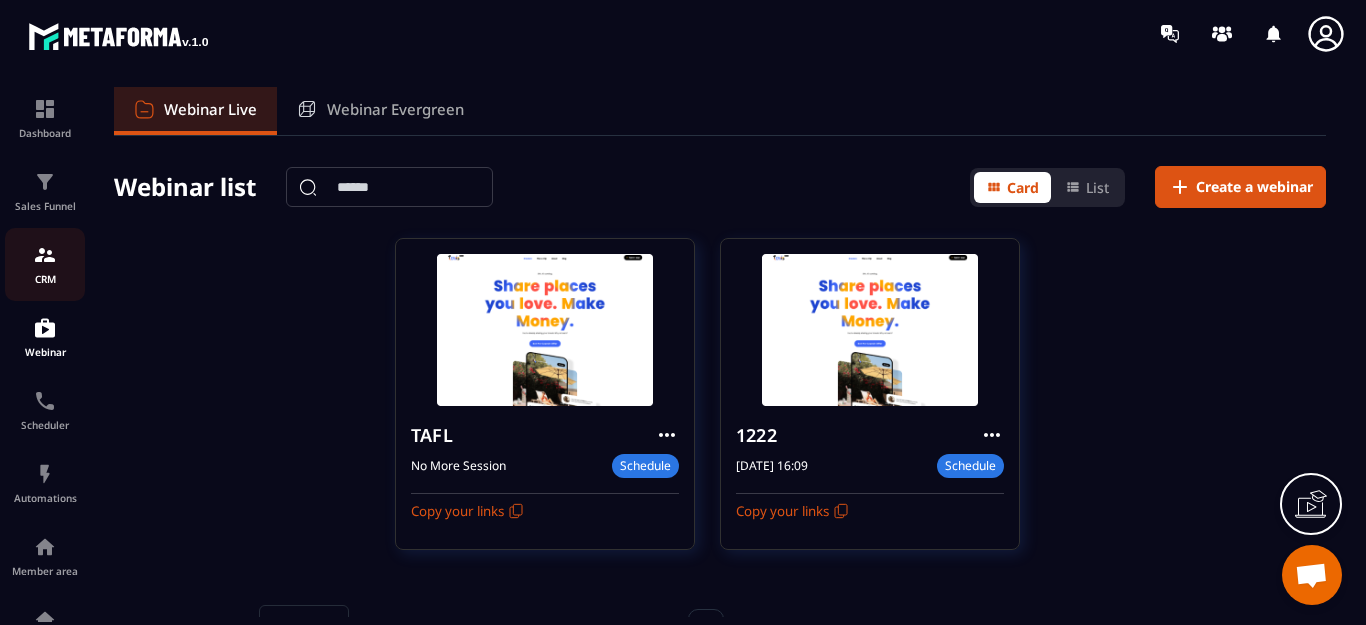 click at bounding box center (45, 255) 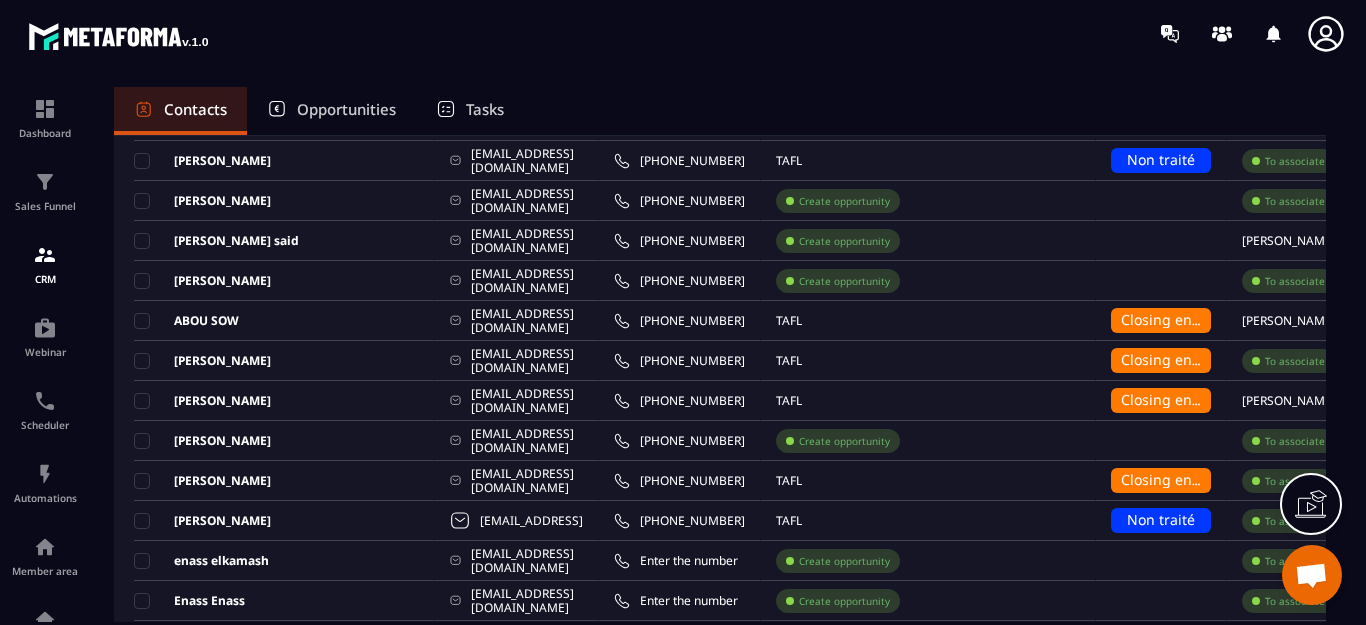 scroll, scrollTop: 1300, scrollLeft: 0, axis: vertical 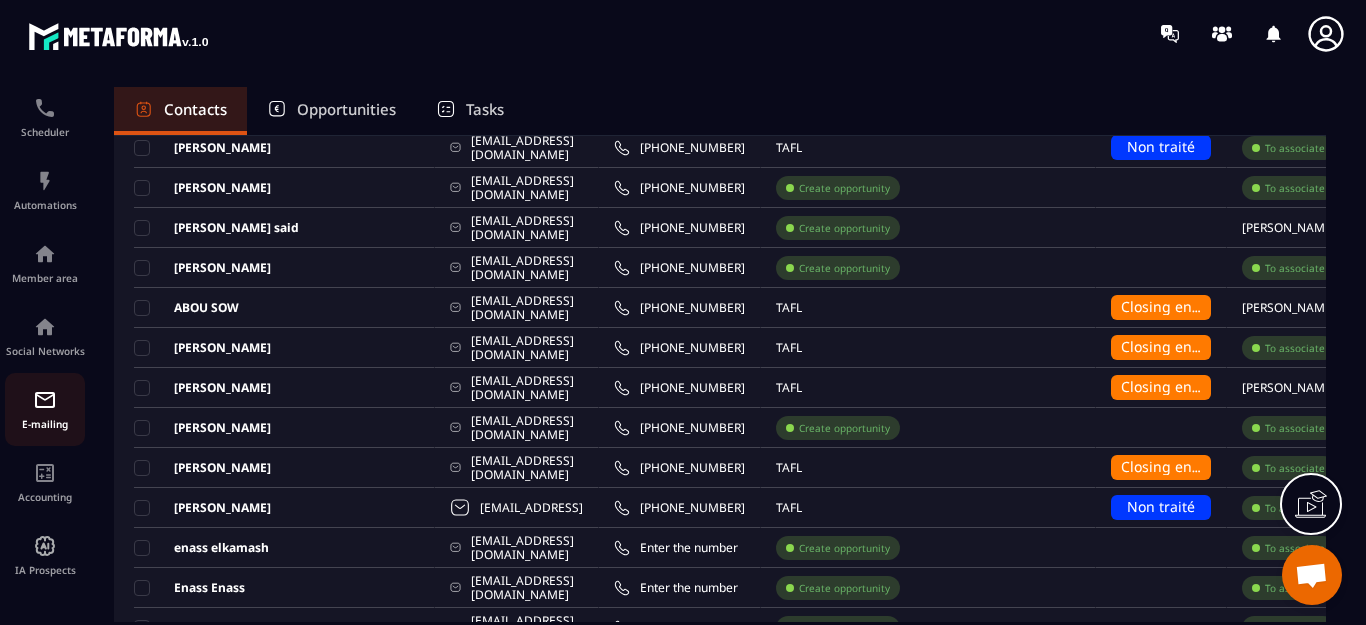 click at bounding box center [45, 400] 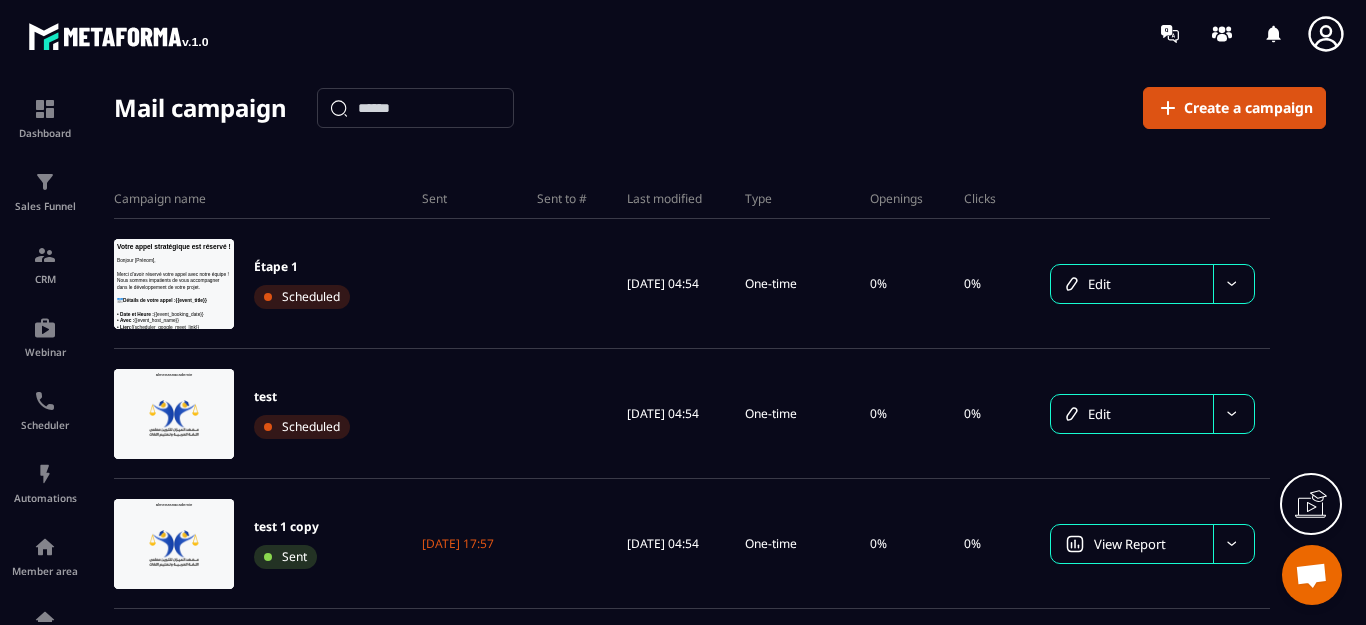 scroll, scrollTop: 0, scrollLeft: 0, axis: both 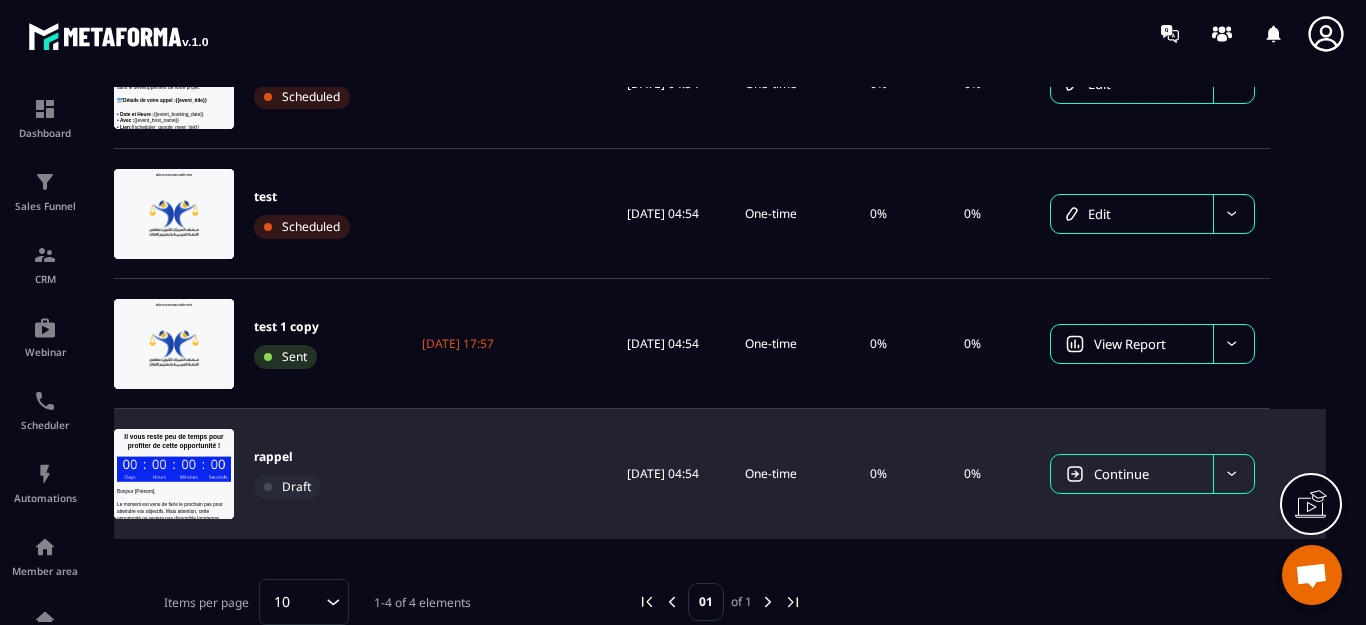 click at bounding box center [174, 474] 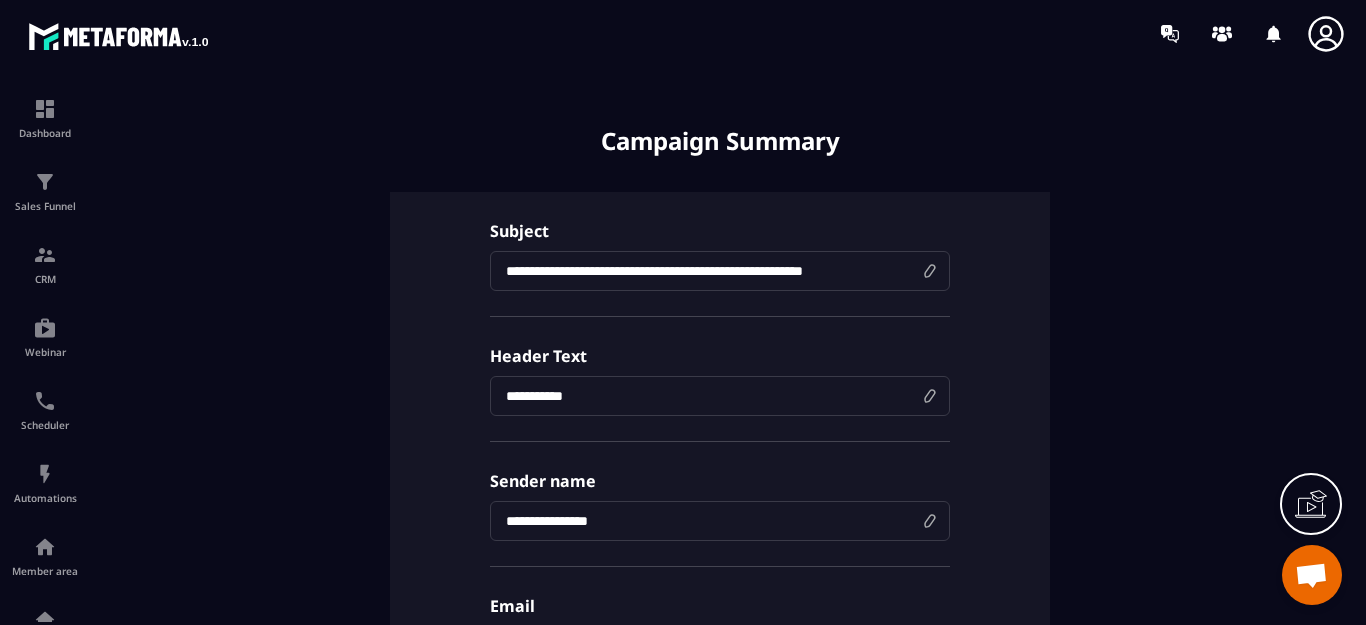 scroll, scrollTop: 0, scrollLeft: 0, axis: both 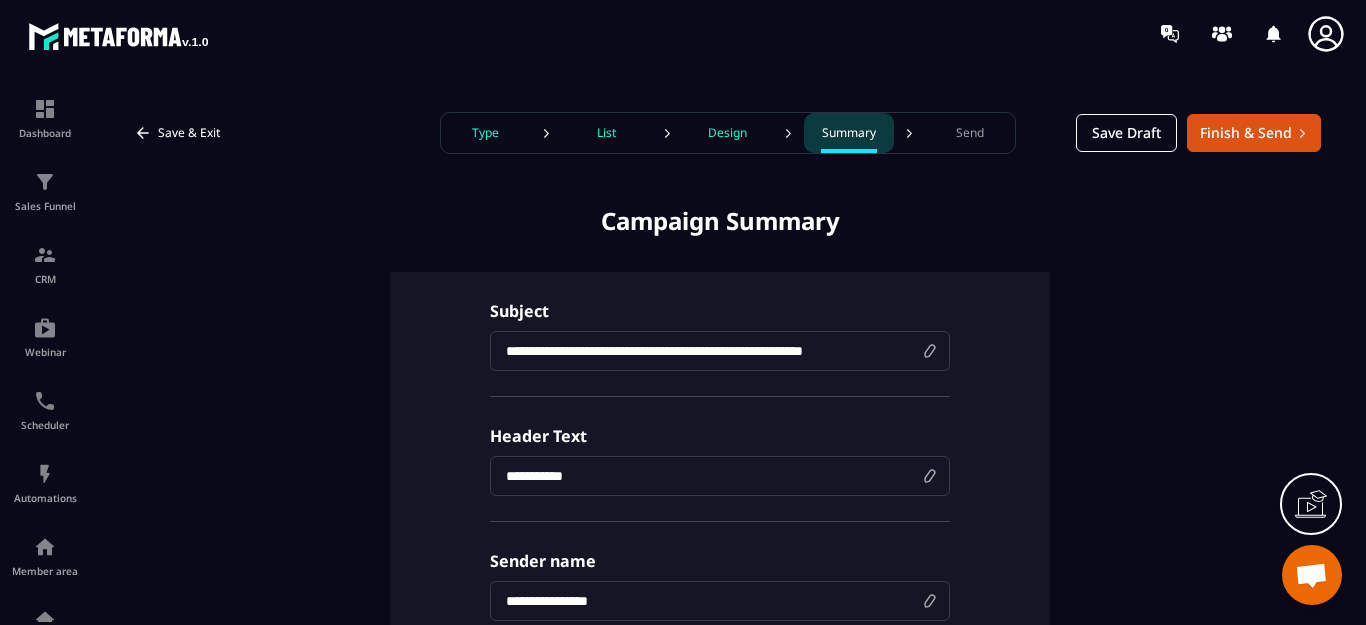 click on "Design" at bounding box center [727, 133] 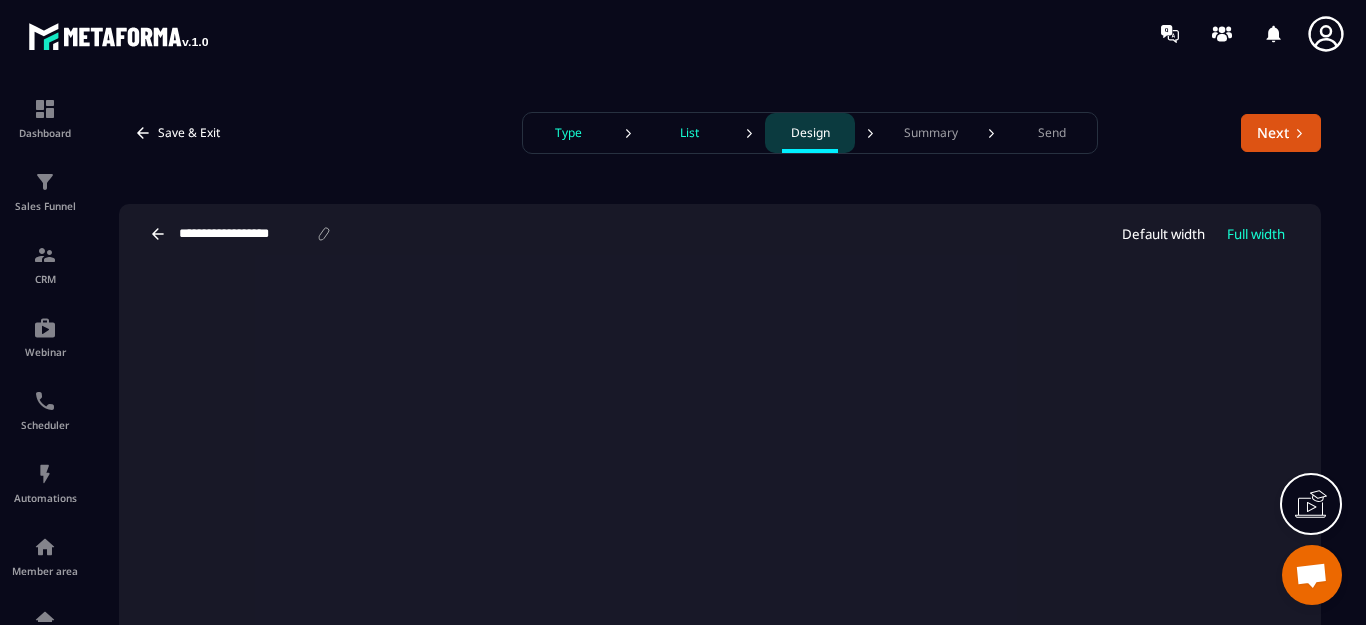 click 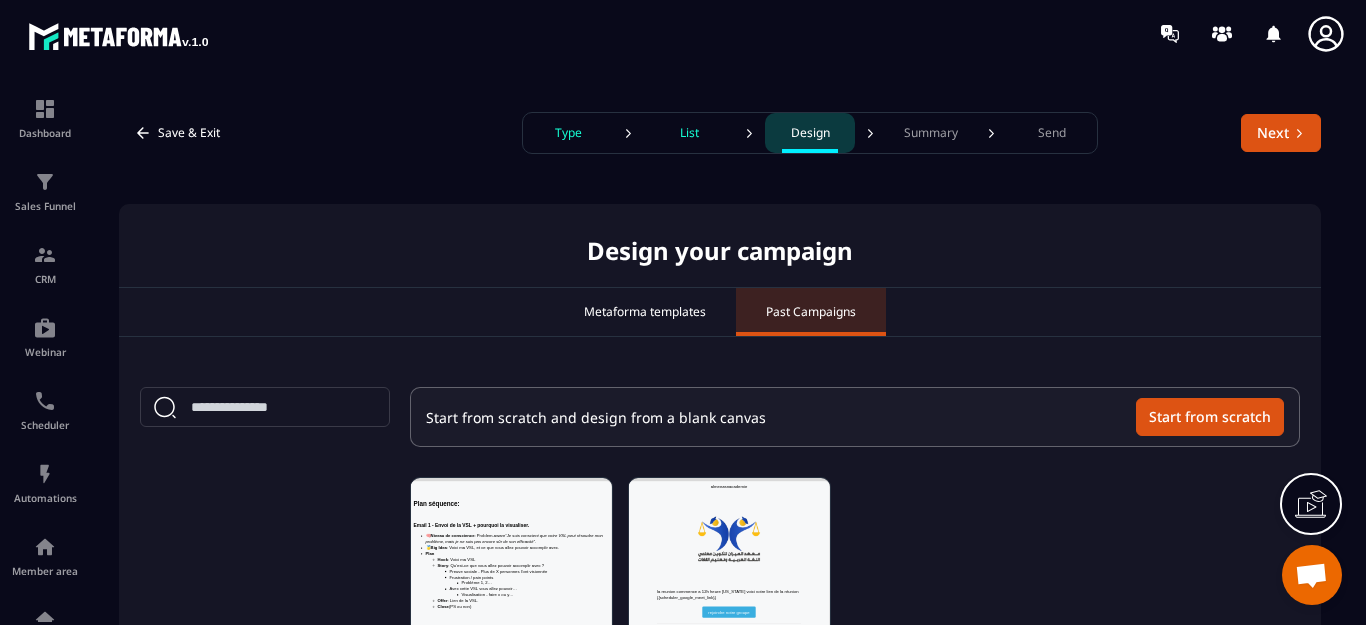 scroll, scrollTop: 0, scrollLeft: 0, axis: both 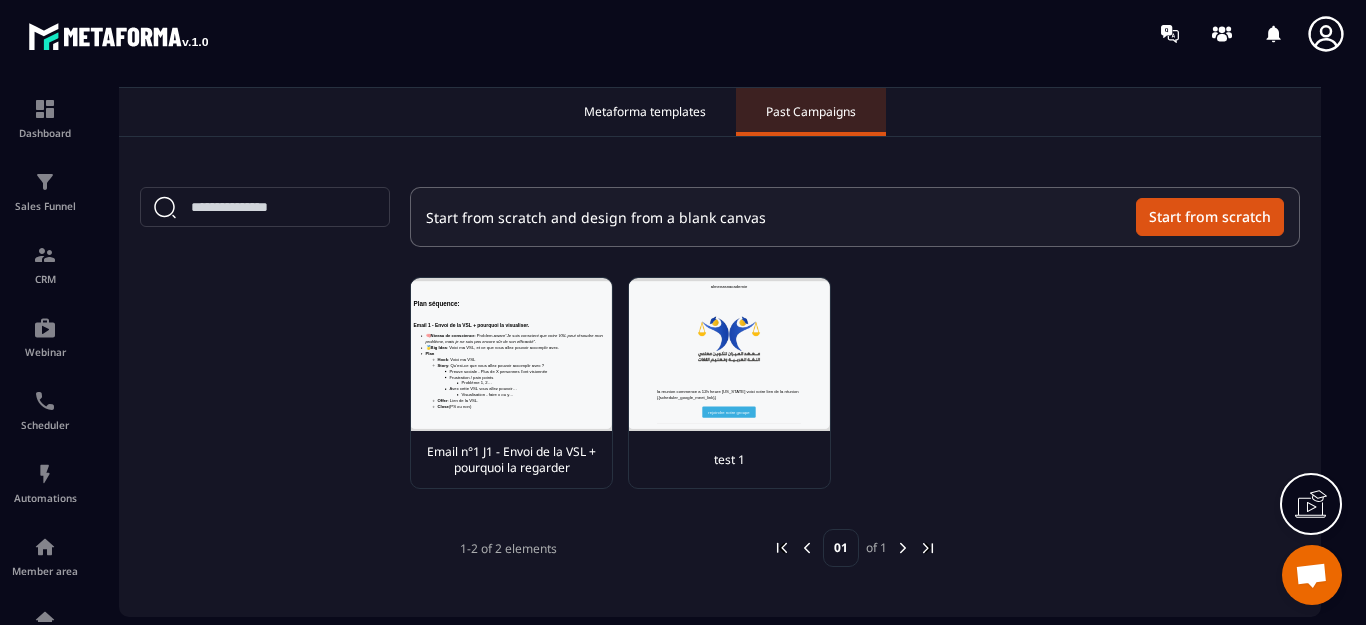 click at bounding box center [729, 354] 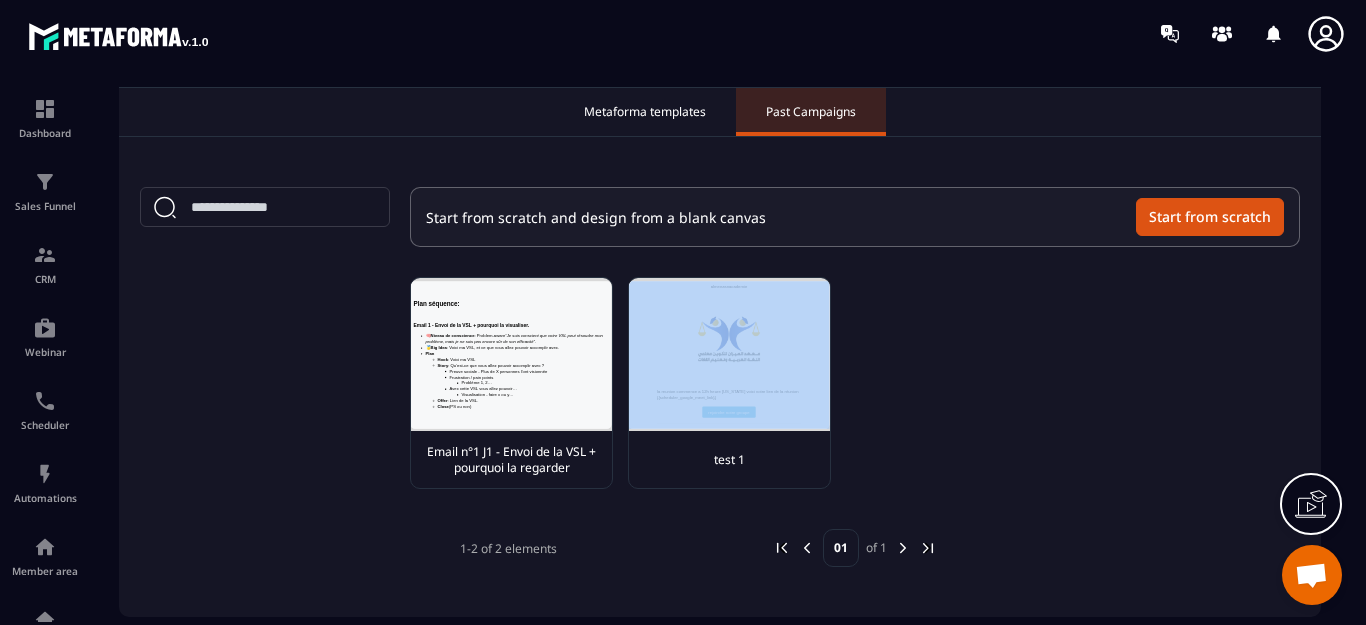 click at bounding box center (729, 354) 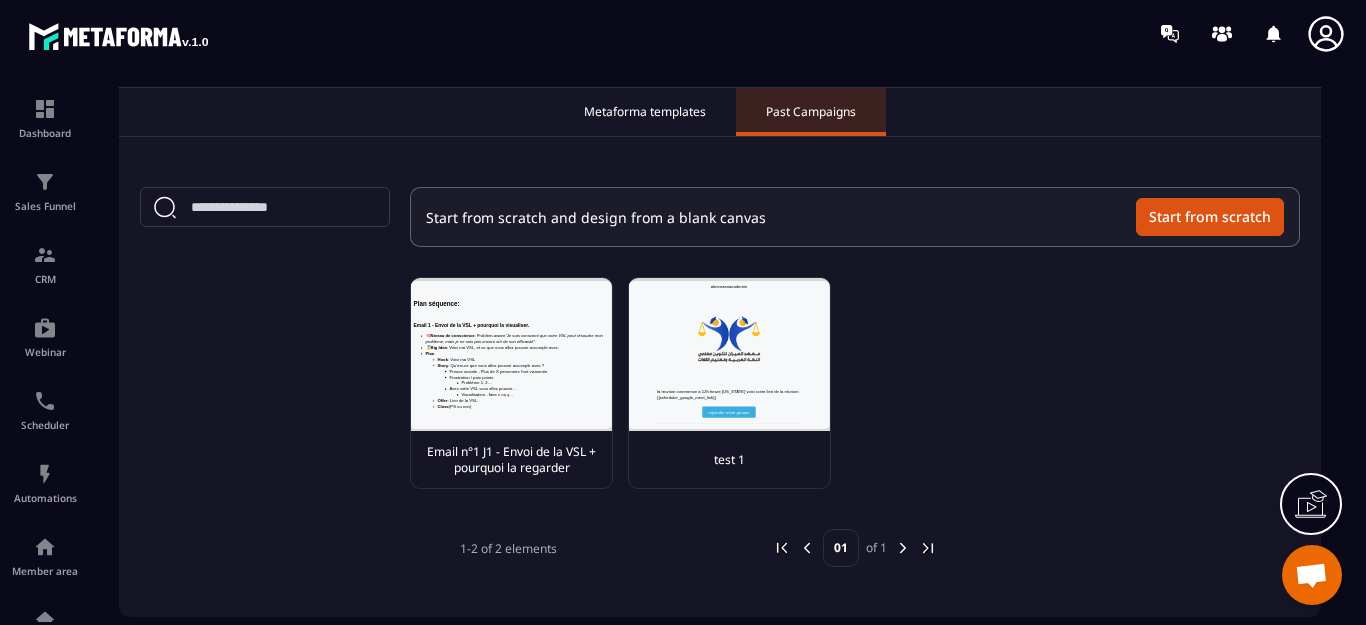 click at bounding box center (511, 354) 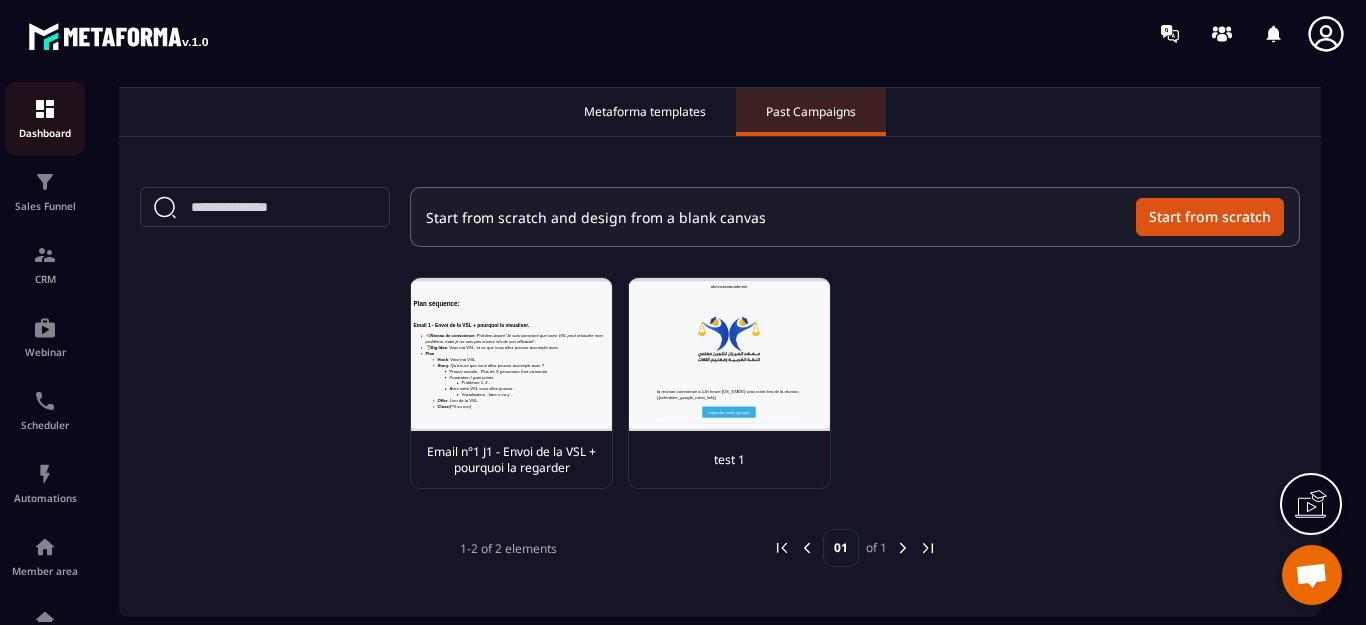 click at bounding box center (45, 109) 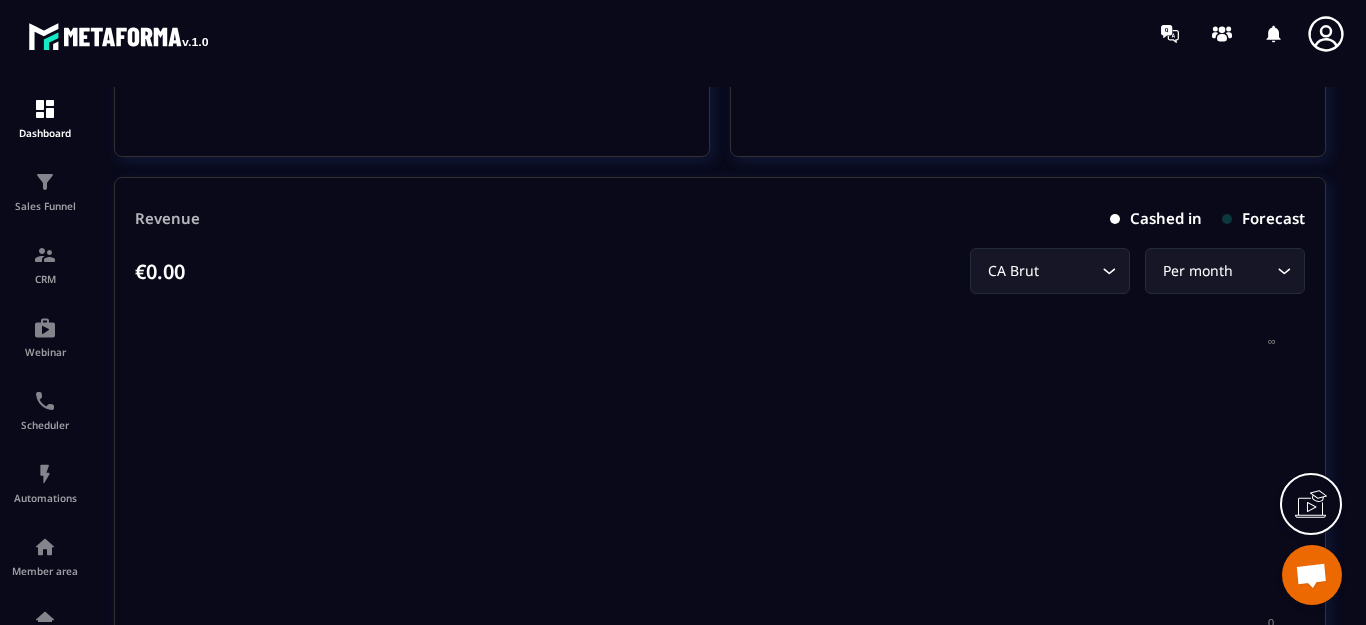 scroll, scrollTop: 900, scrollLeft: 0, axis: vertical 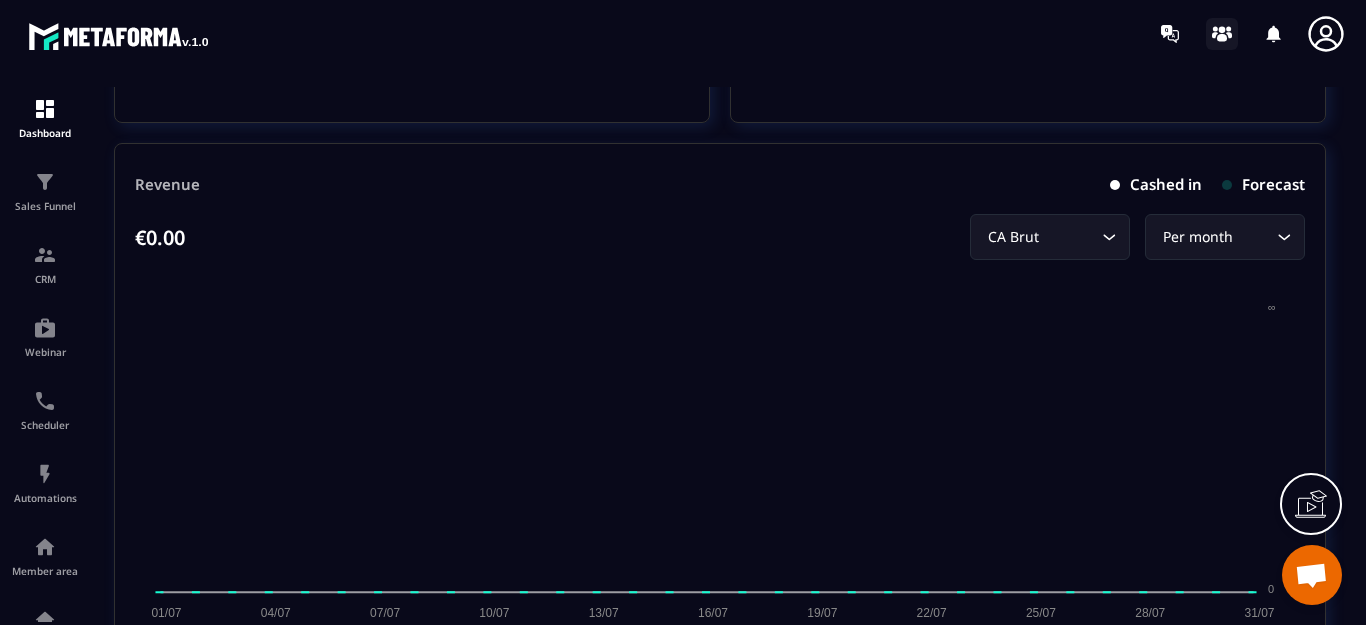 click 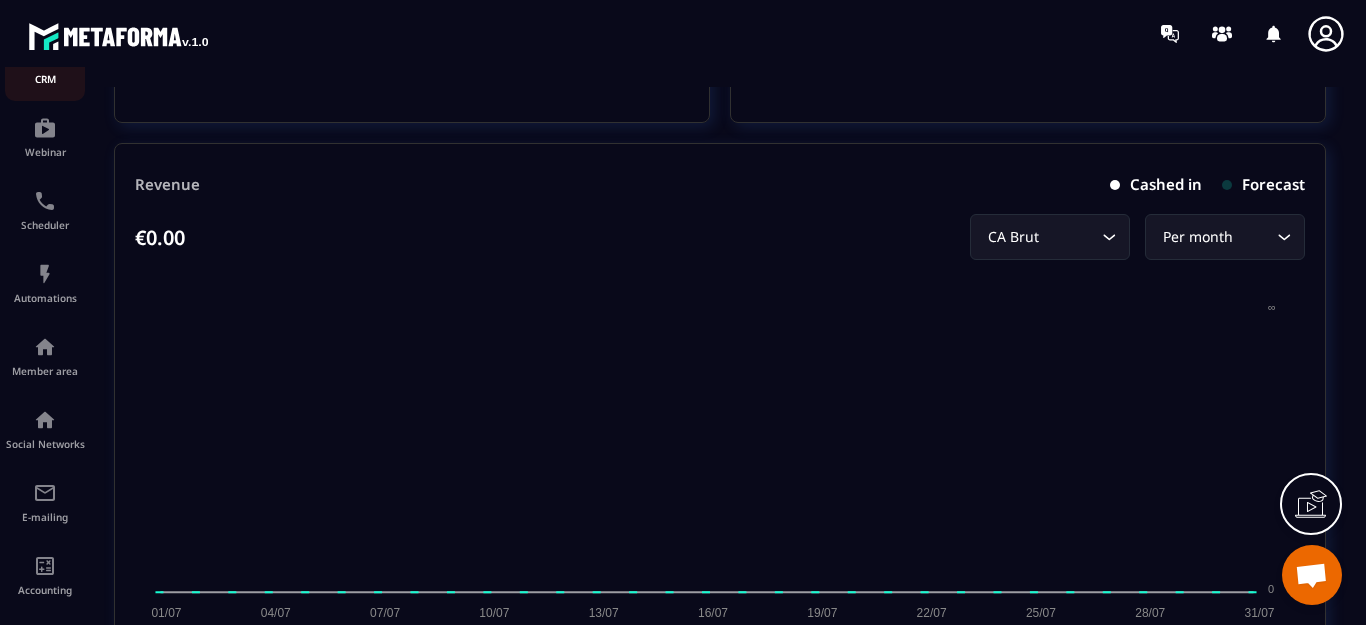 scroll, scrollTop: 293, scrollLeft: 0, axis: vertical 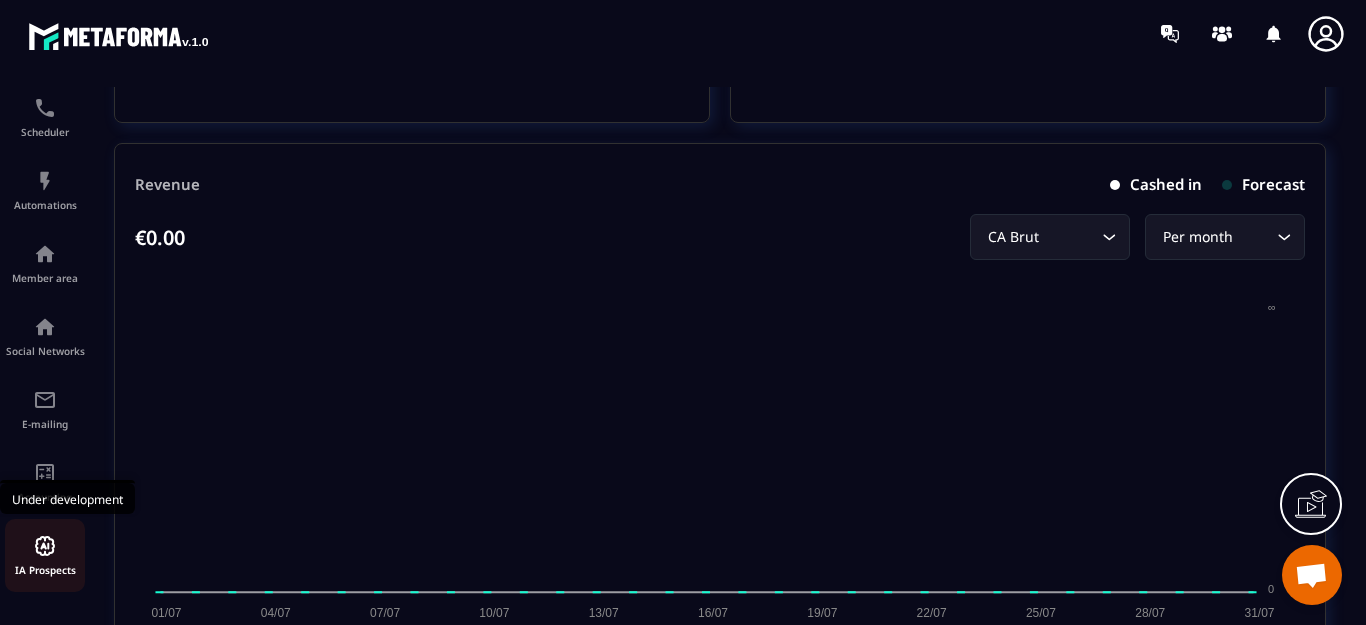click at bounding box center (45, 546) 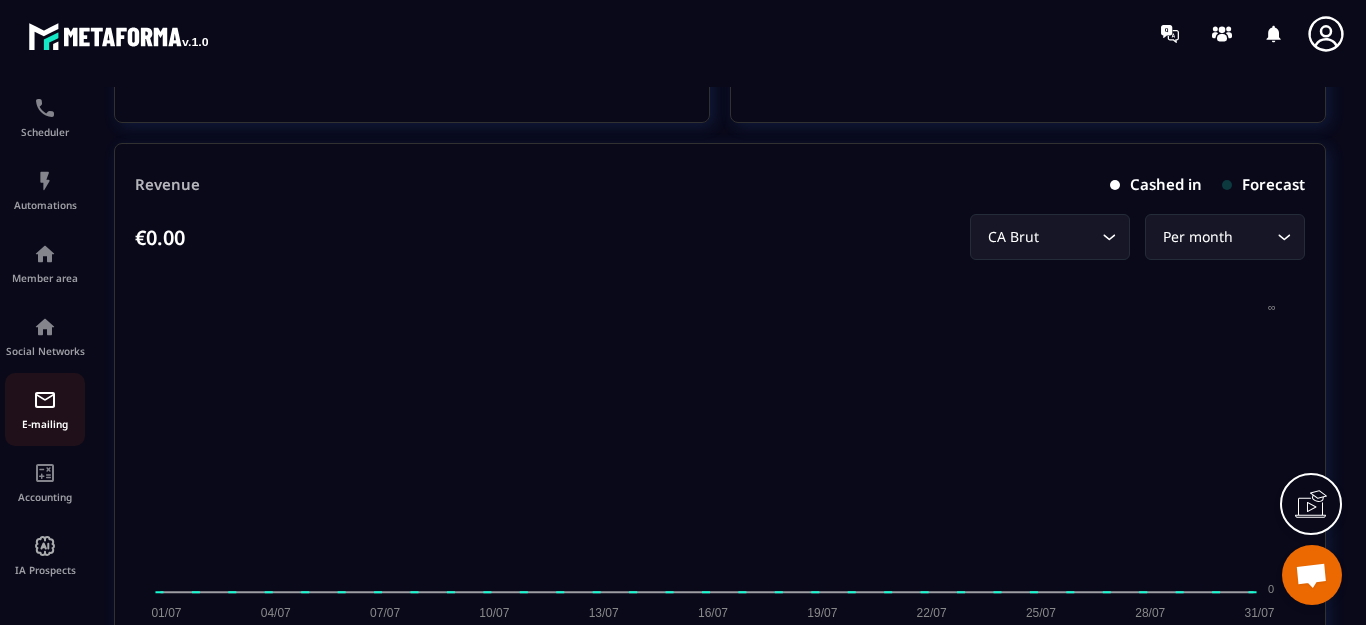 click at bounding box center (45, 400) 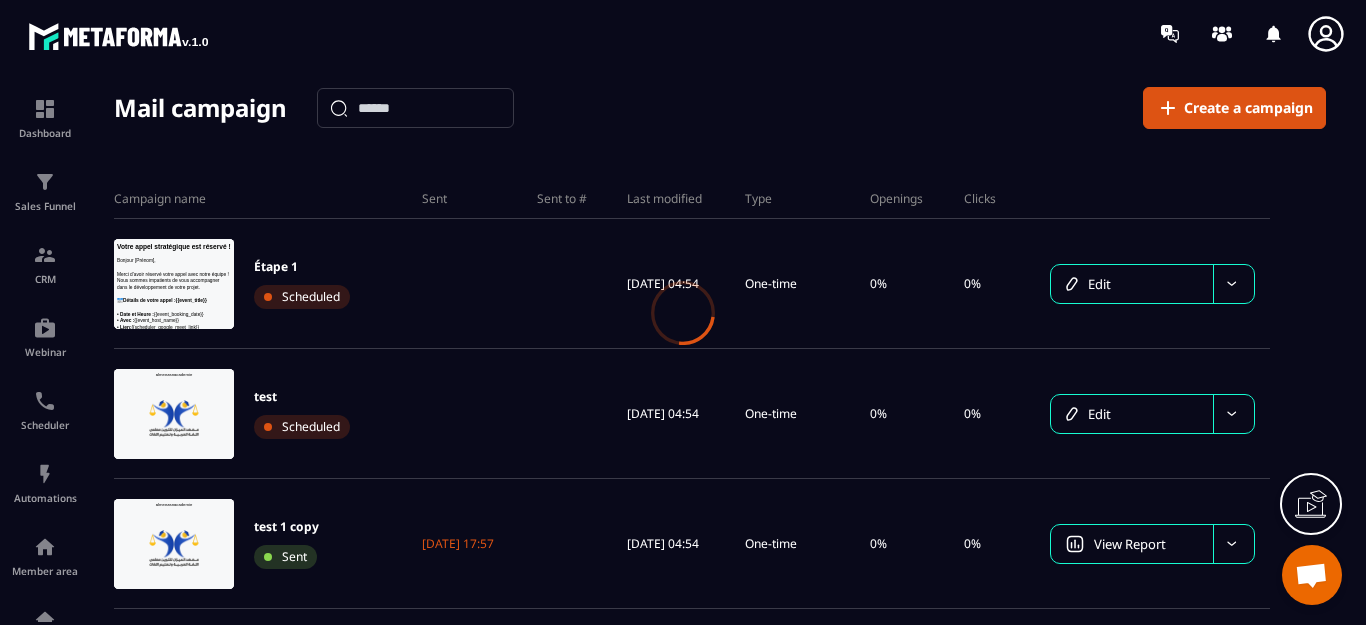scroll, scrollTop: 0, scrollLeft: 0, axis: both 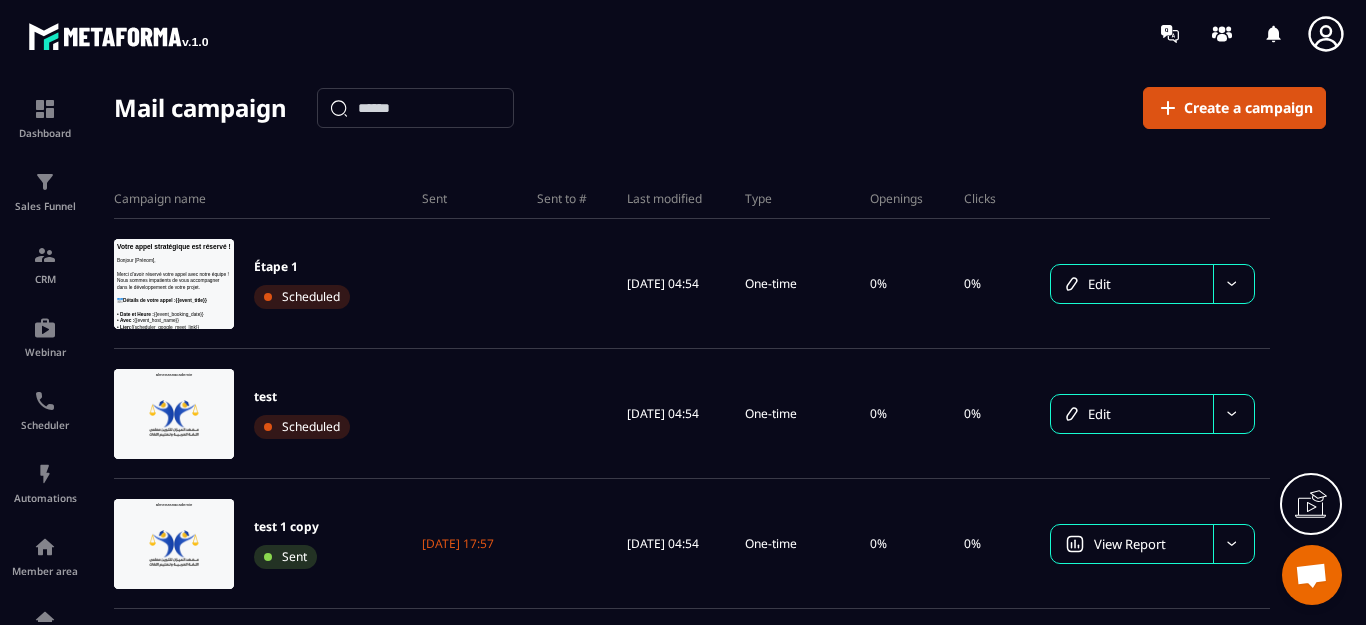 click at bounding box center [0, 0] 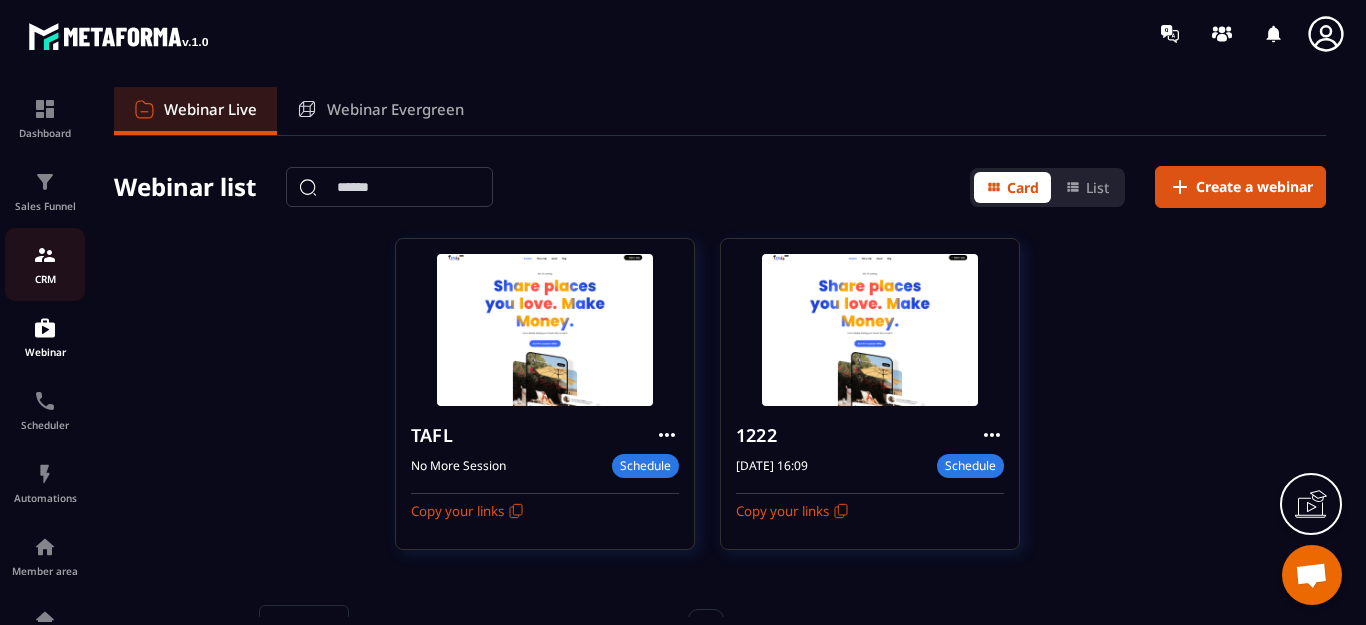 click at bounding box center [45, 255] 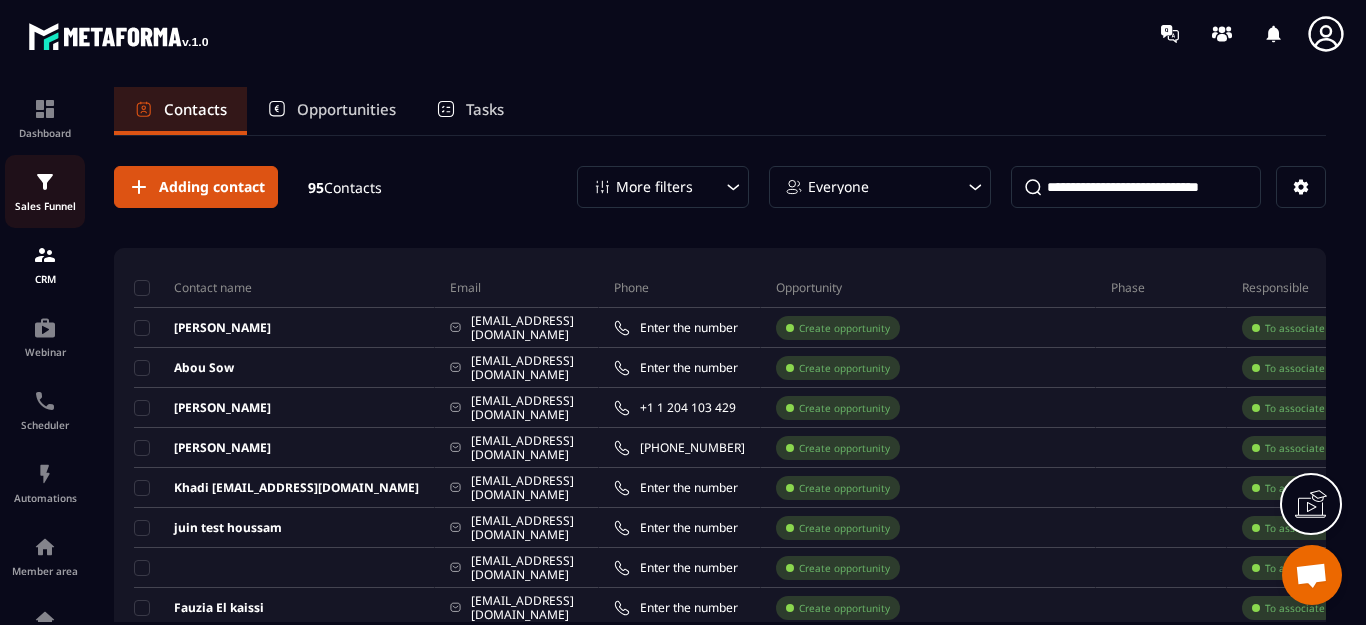 click at bounding box center (45, 182) 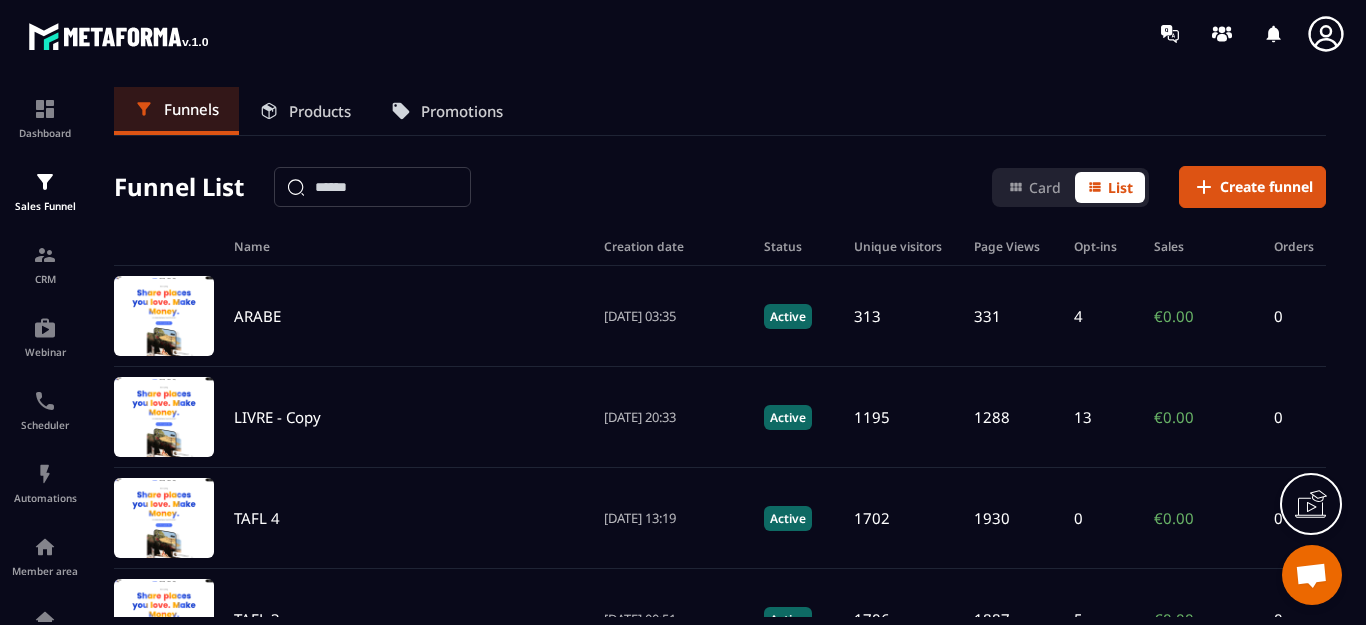 click on "Products" at bounding box center (320, 111) 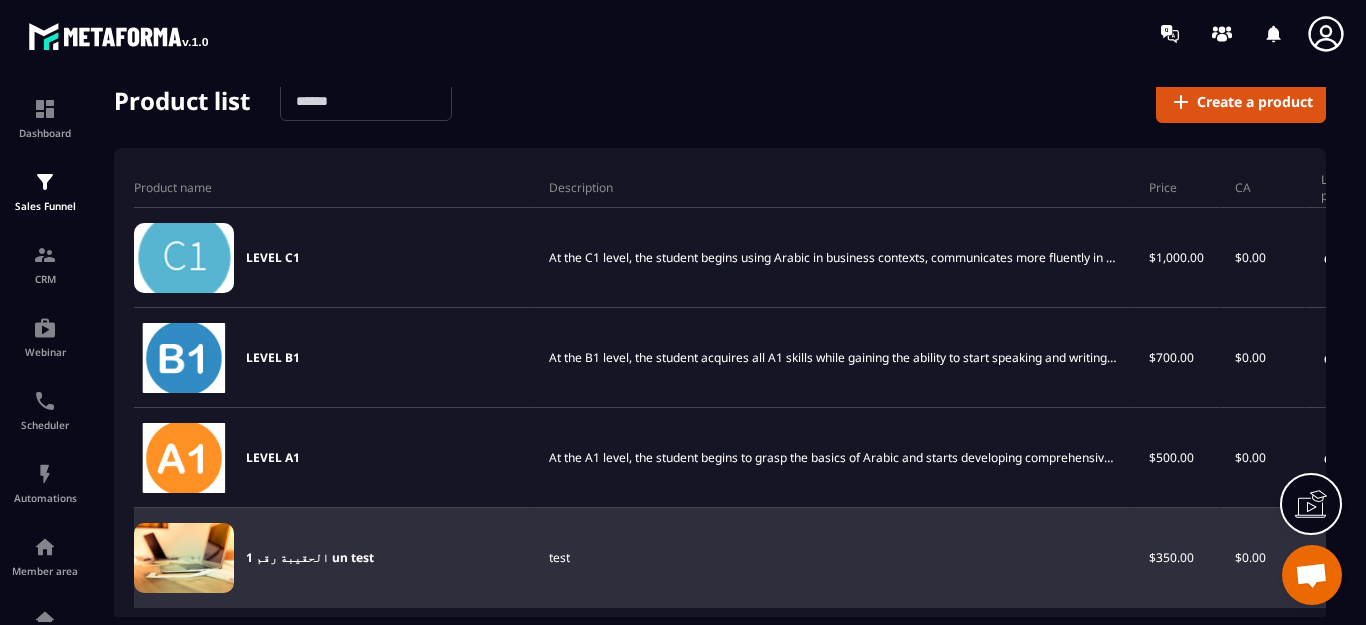 scroll, scrollTop: 0, scrollLeft: 0, axis: both 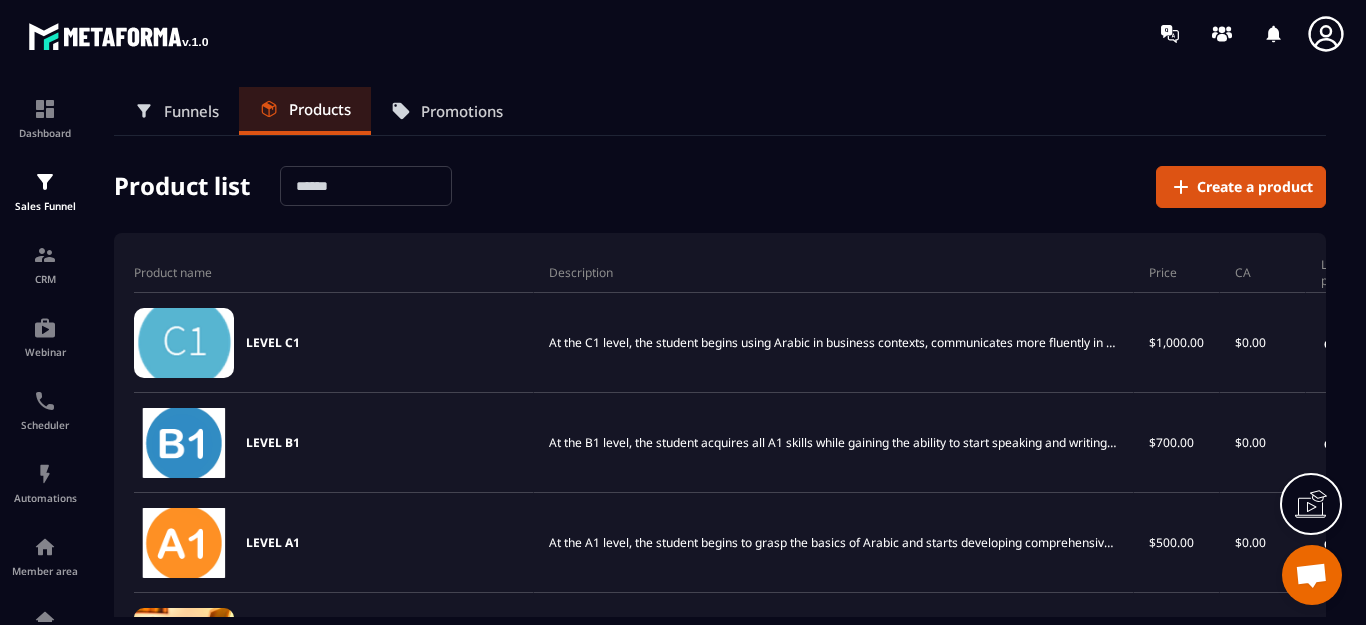 click on "Promotions" at bounding box center [462, 111] 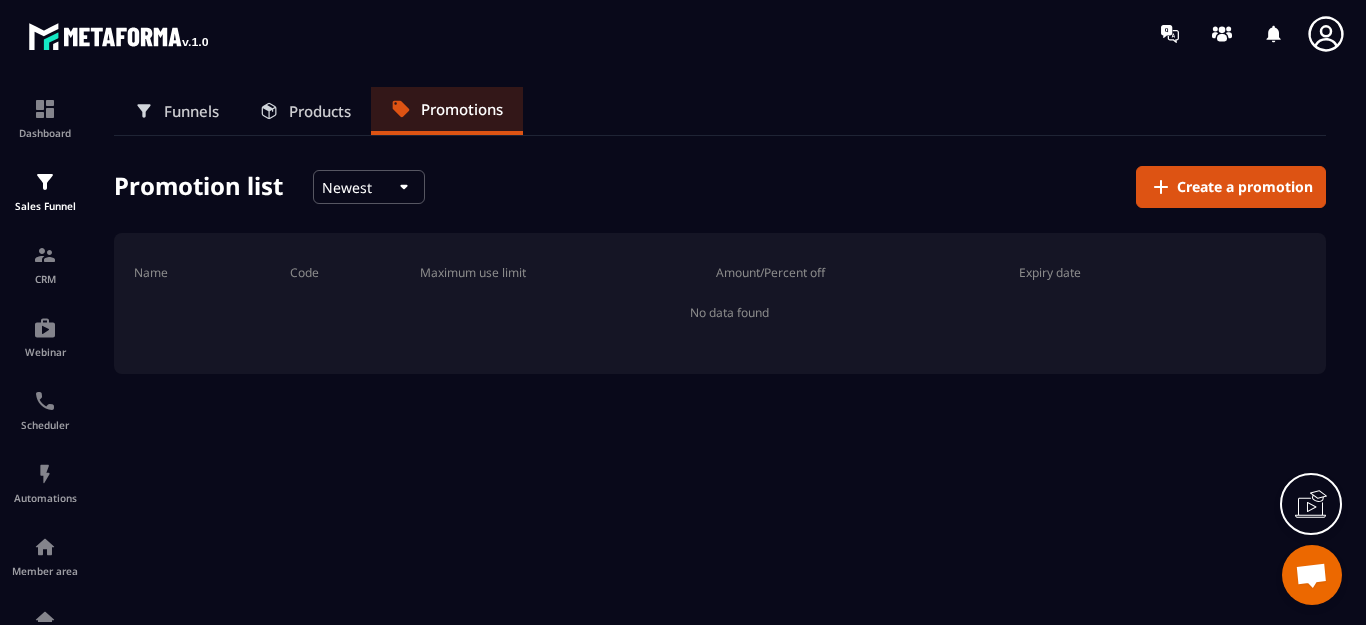 click on "Funnels" at bounding box center [191, 111] 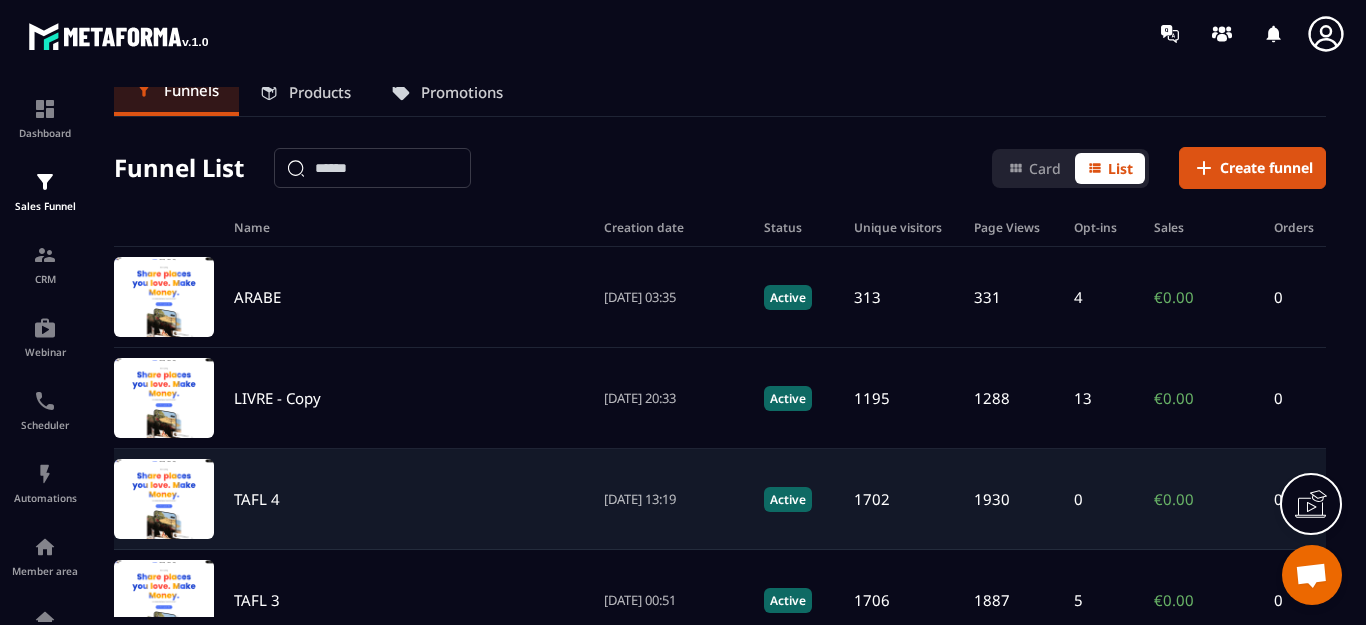 scroll, scrollTop: 0, scrollLeft: 0, axis: both 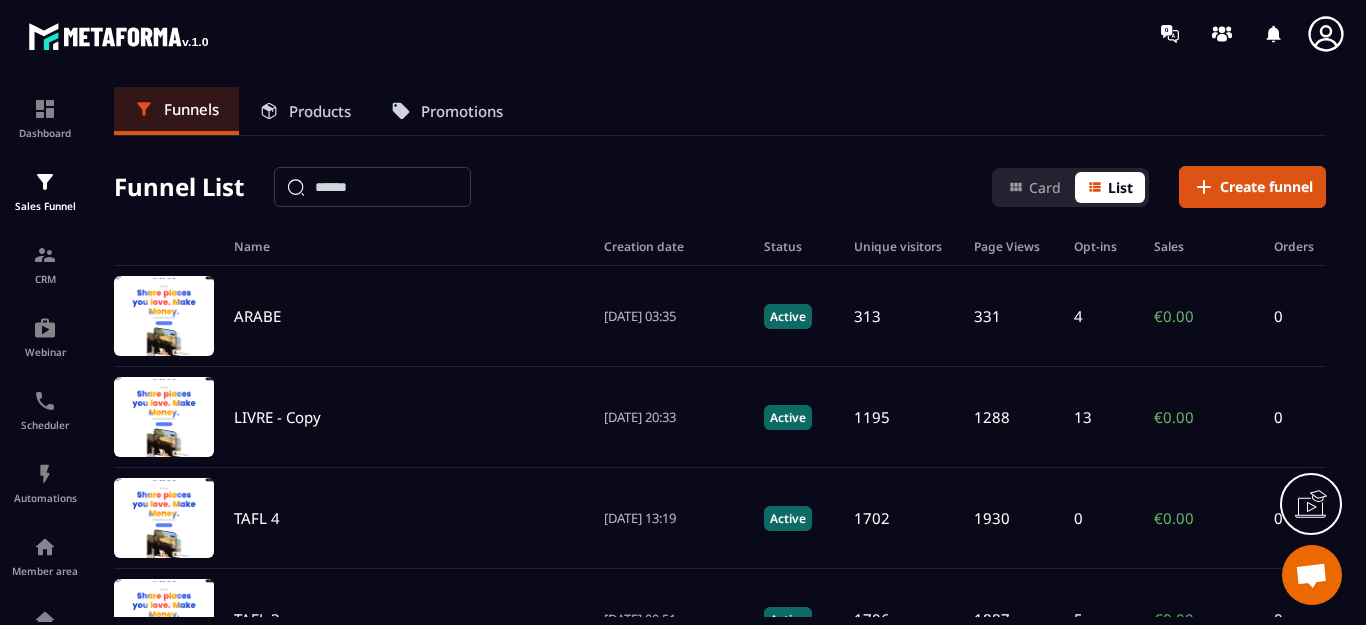 click on "List" at bounding box center (1110, 187) 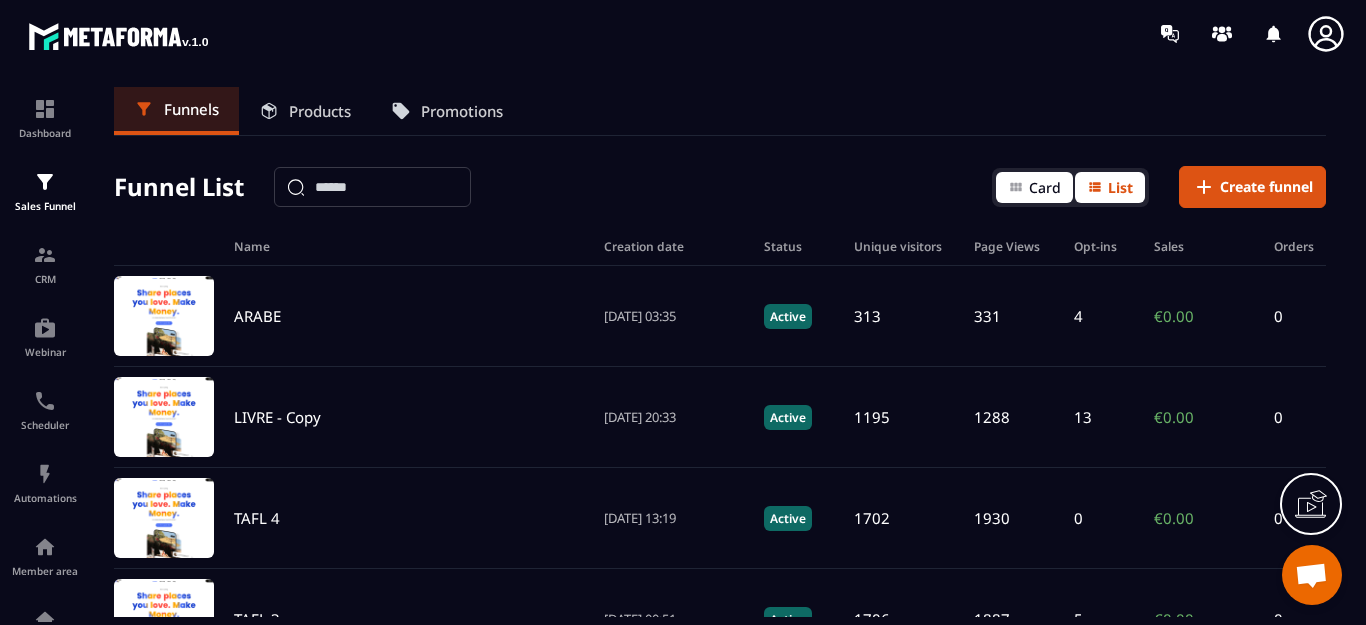 click on "Card" at bounding box center [1045, 187] 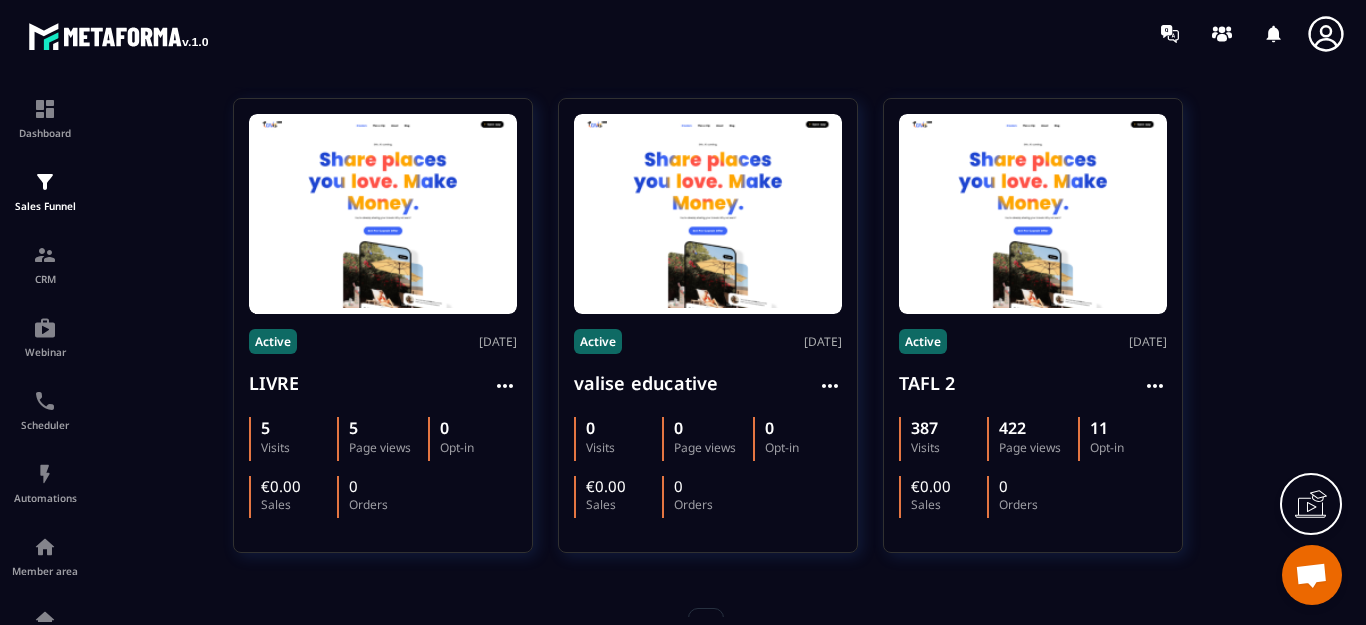 scroll, scrollTop: 1149, scrollLeft: 0, axis: vertical 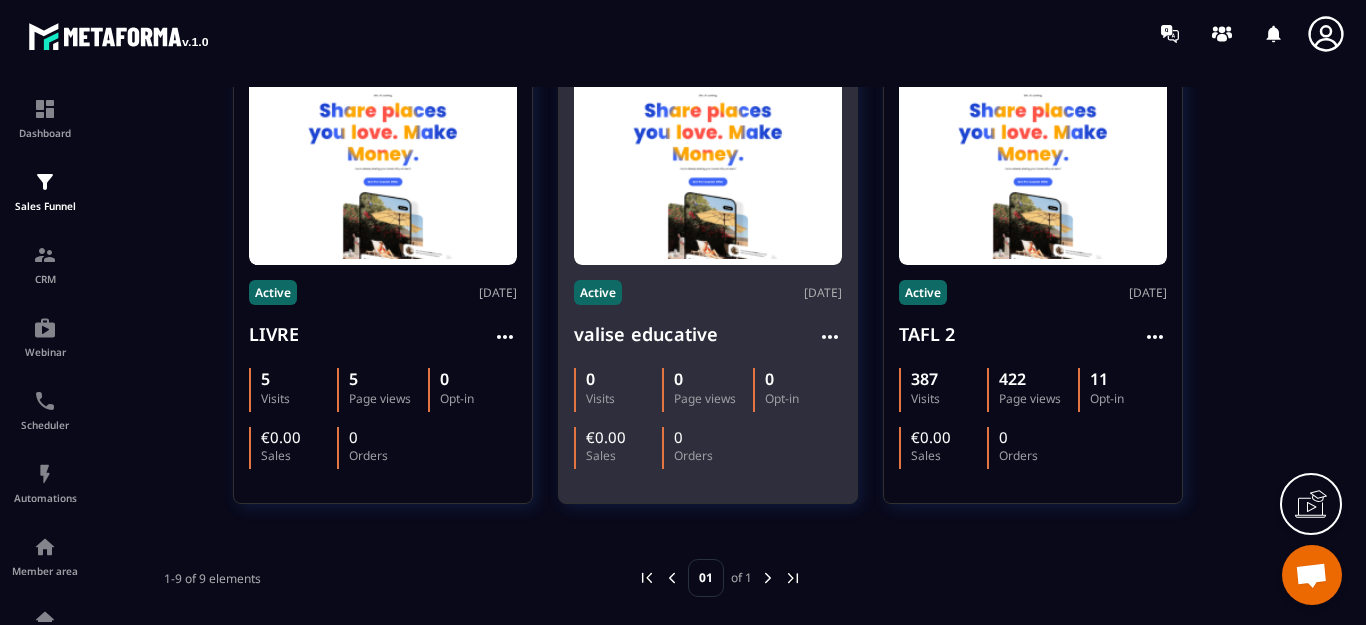 click on "0" at bounding box center (803, 379) 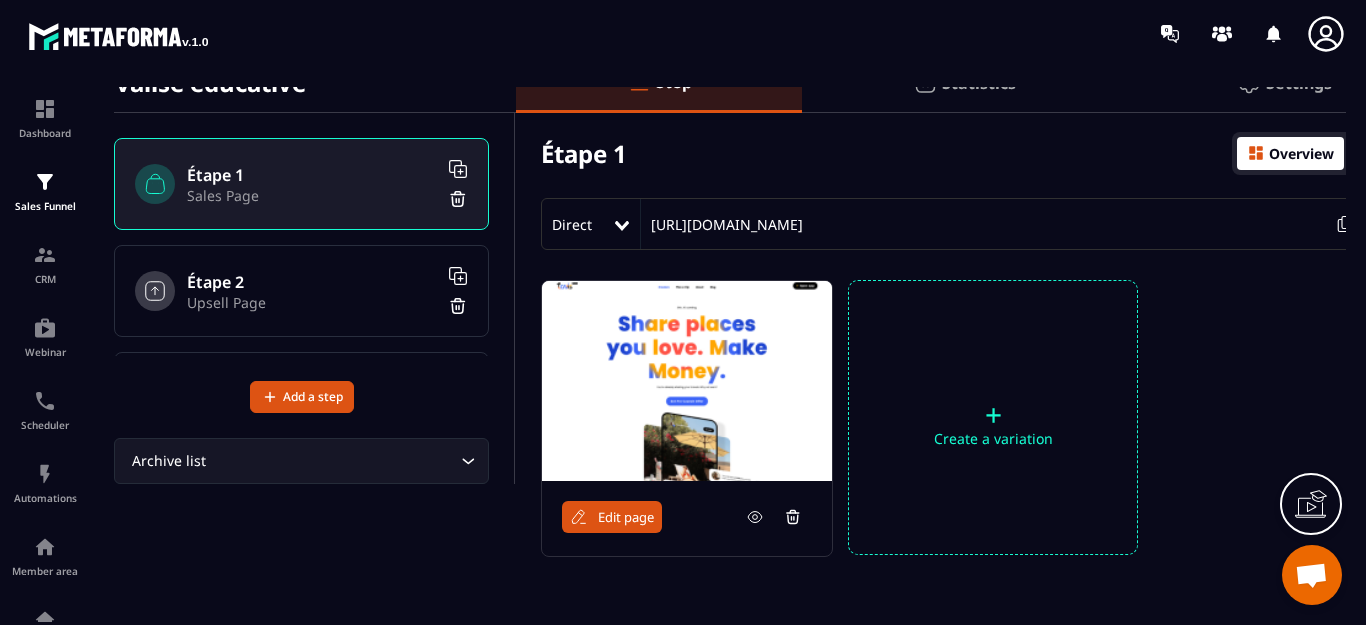 scroll, scrollTop: 175, scrollLeft: 0, axis: vertical 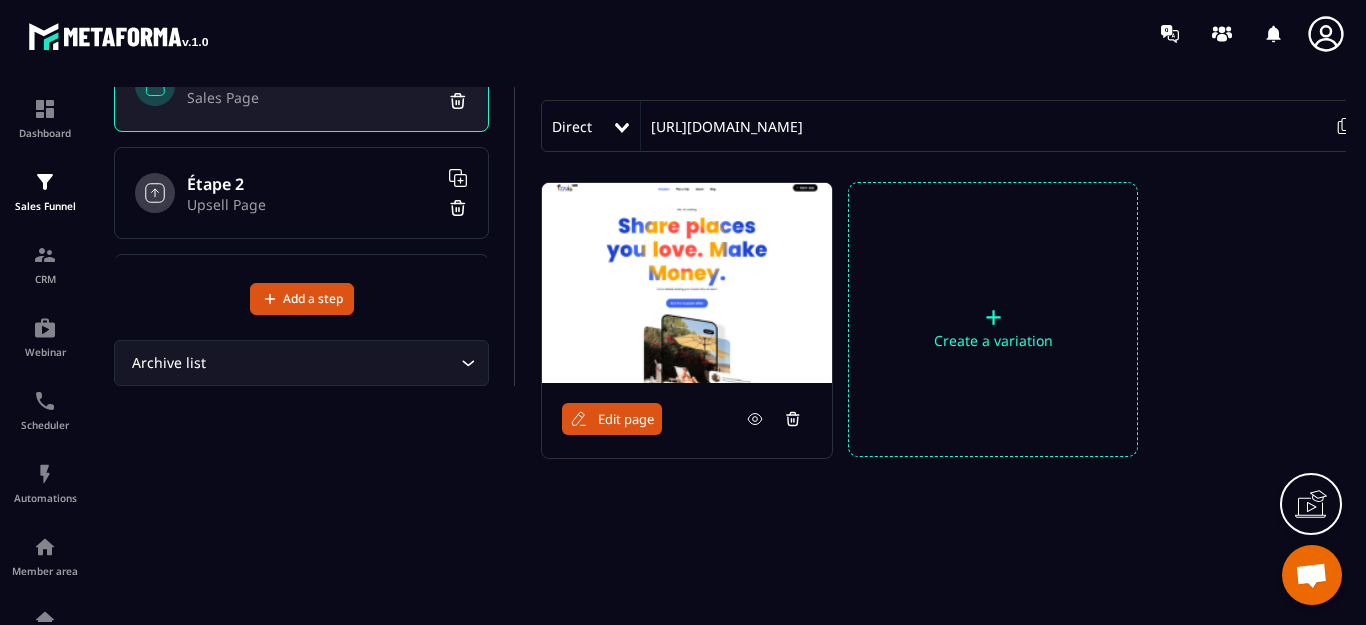 click 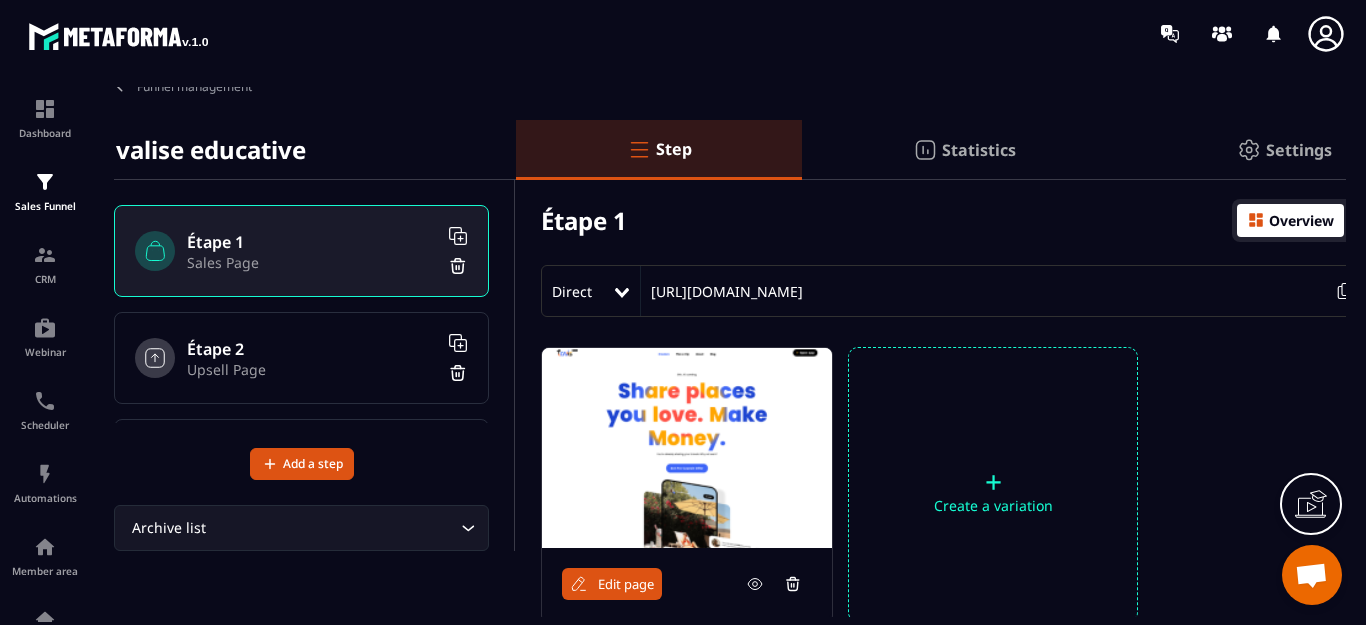 scroll, scrollTop: 0, scrollLeft: 0, axis: both 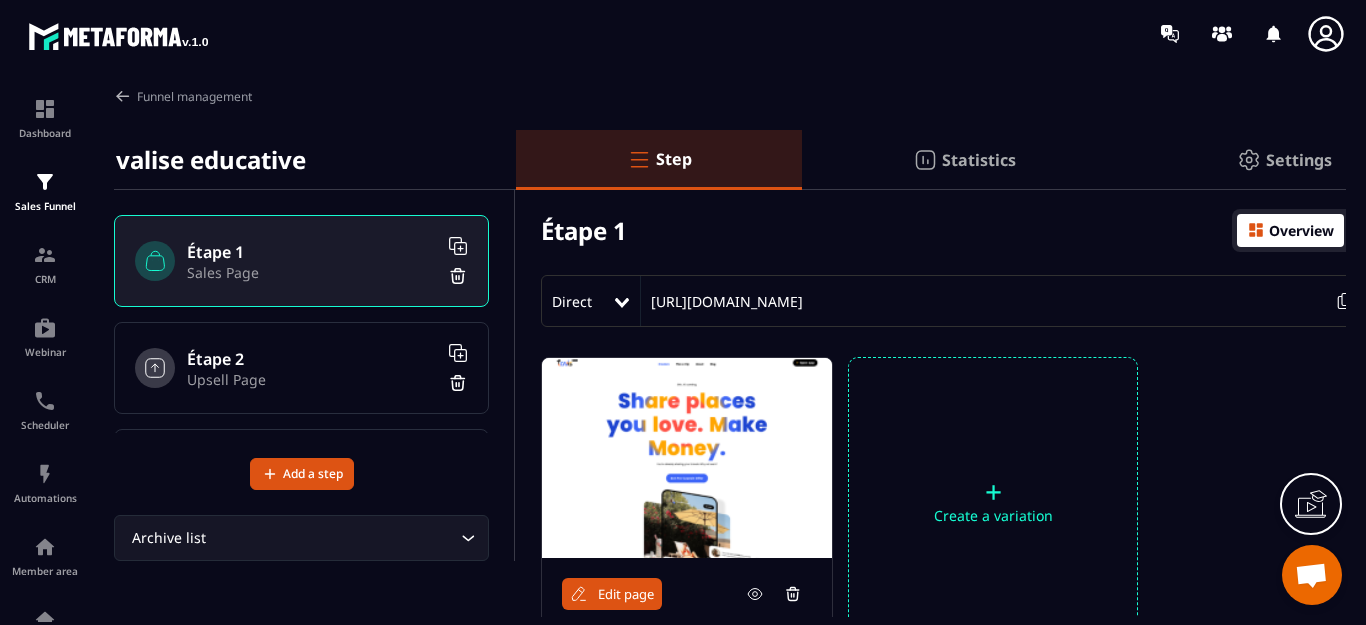 click at bounding box center (1249, 160) 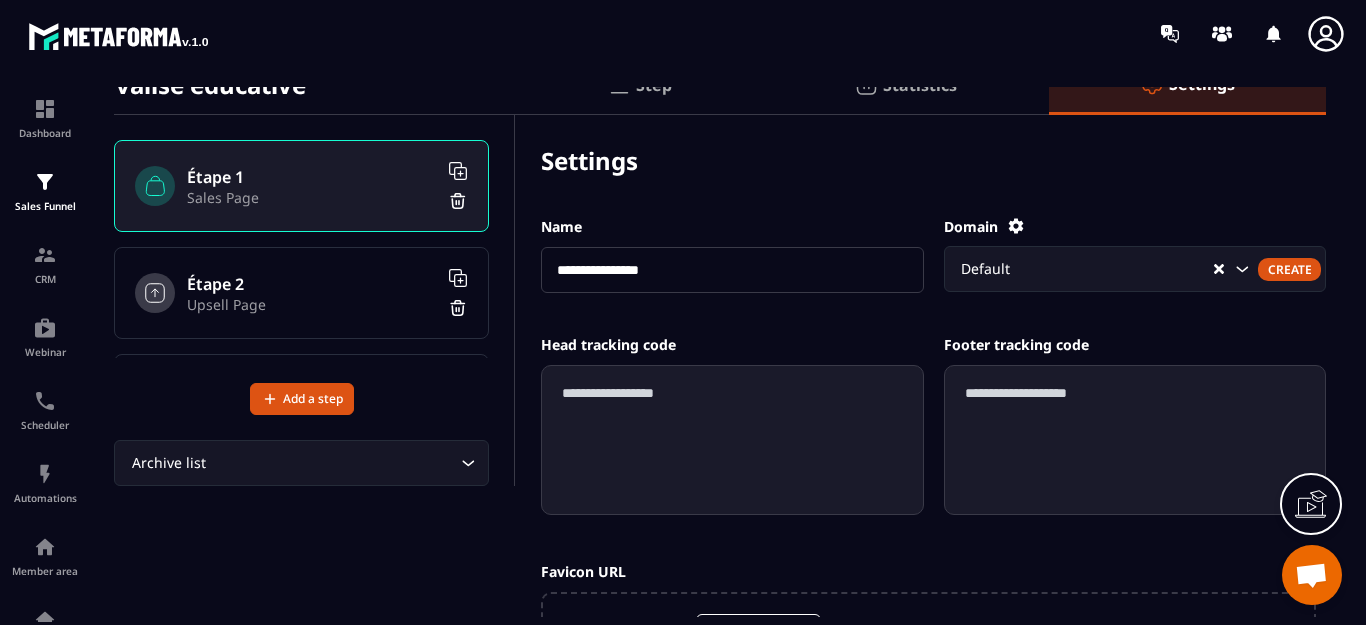 scroll, scrollTop: 0, scrollLeft: 0, axis: both 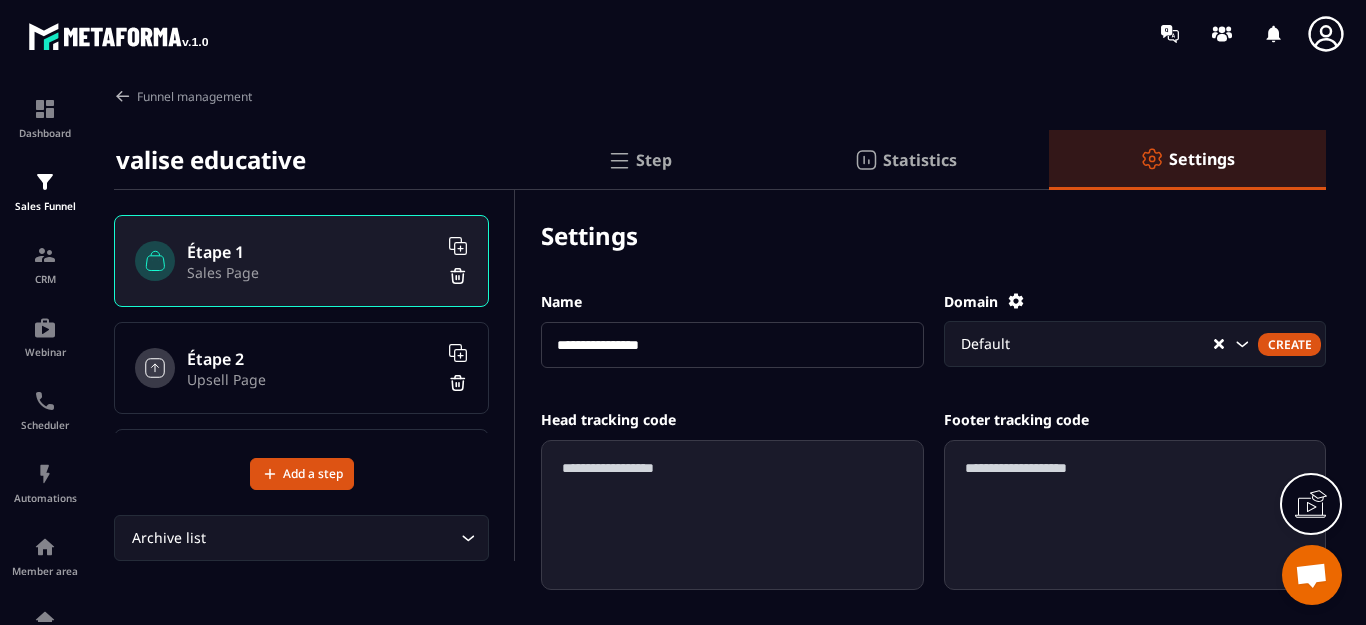 click on "Statistics" at bounding box center [920, 160] 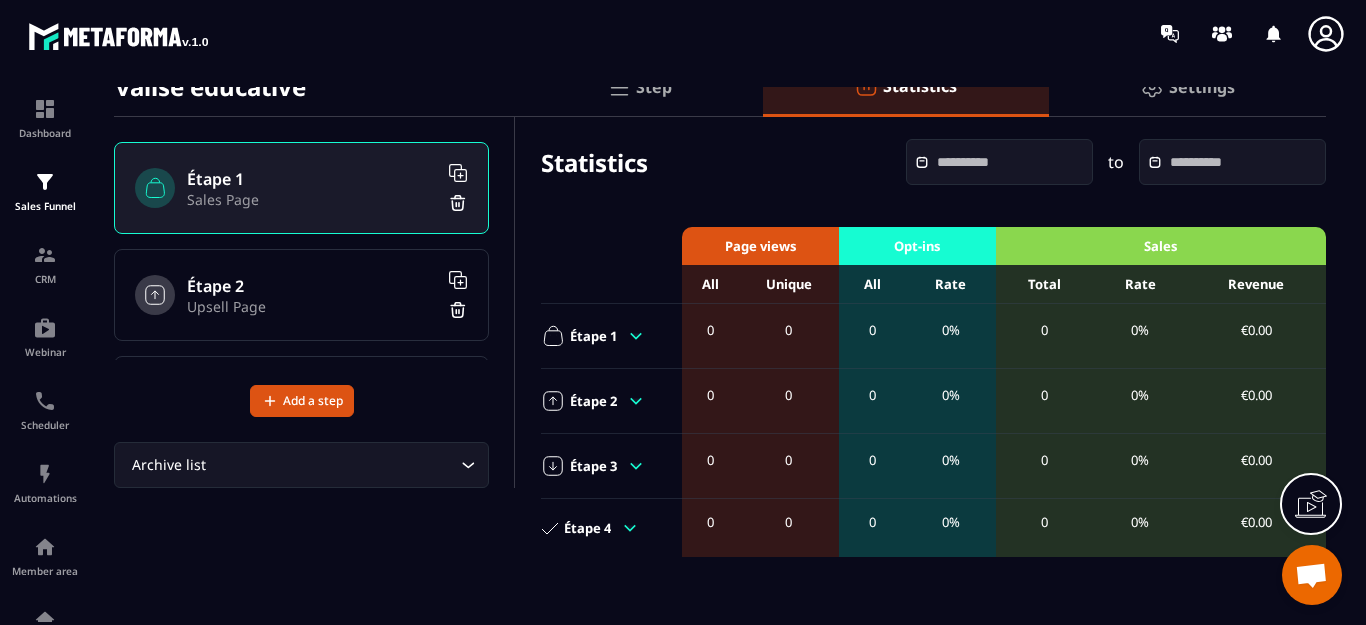 scroll, scrollTop: 0, scrollLeft: 0, axis: both 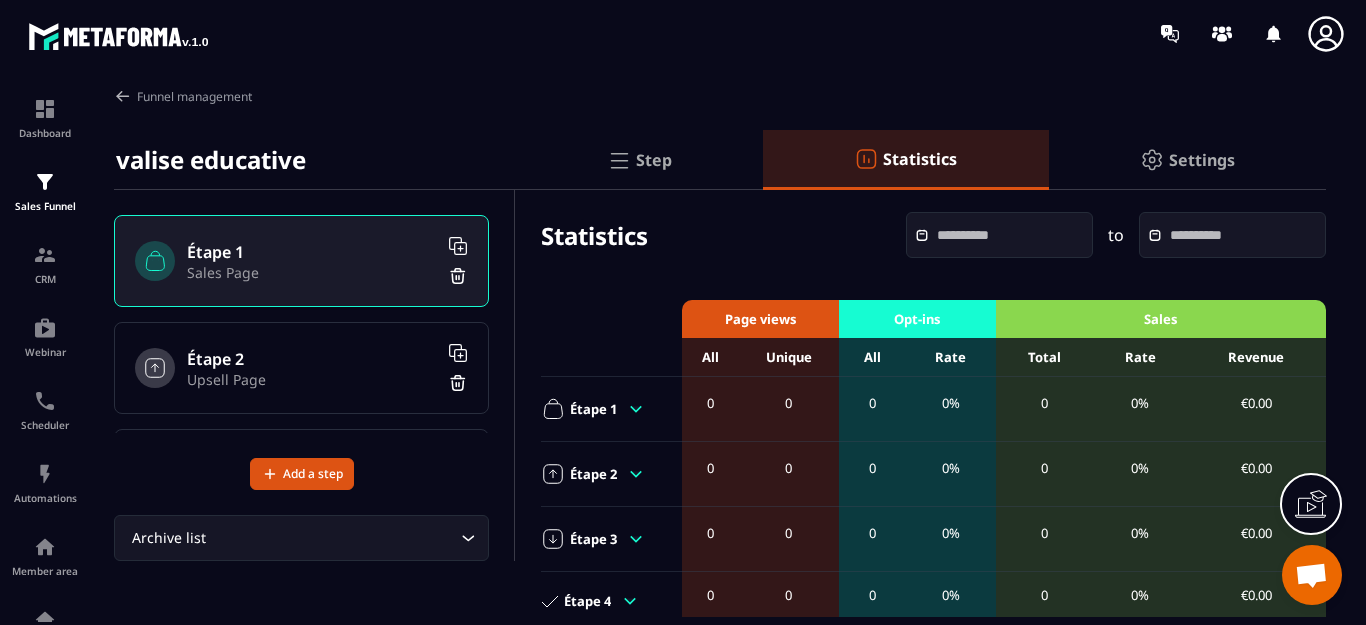click on "Step" at bounding box center [654, 160] 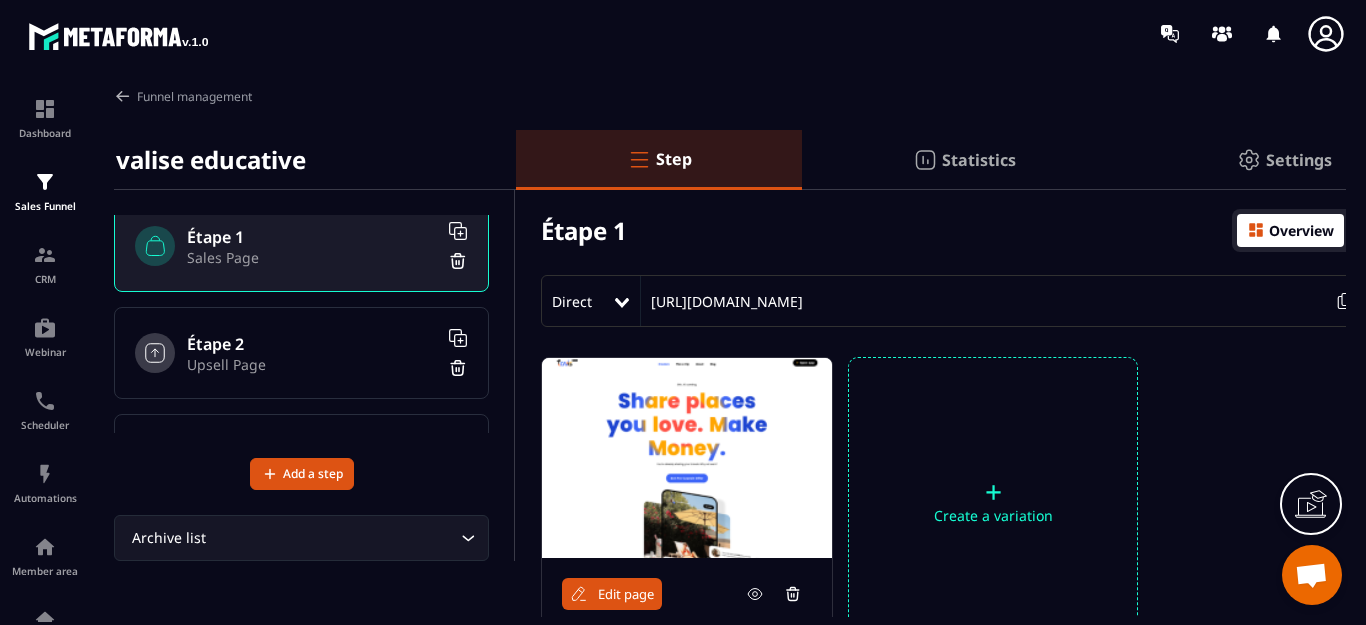scroll, scrollTop: 0, scrollLeft: 0, axis: both 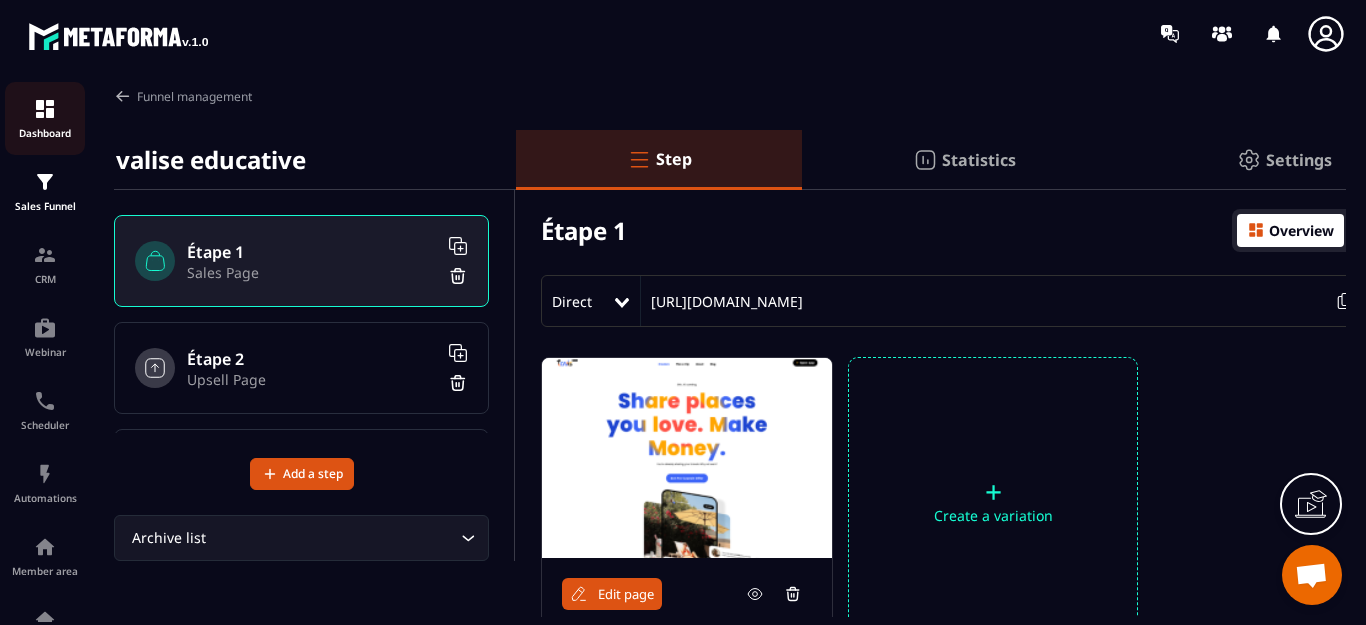 click at bounding box center [45, 109] 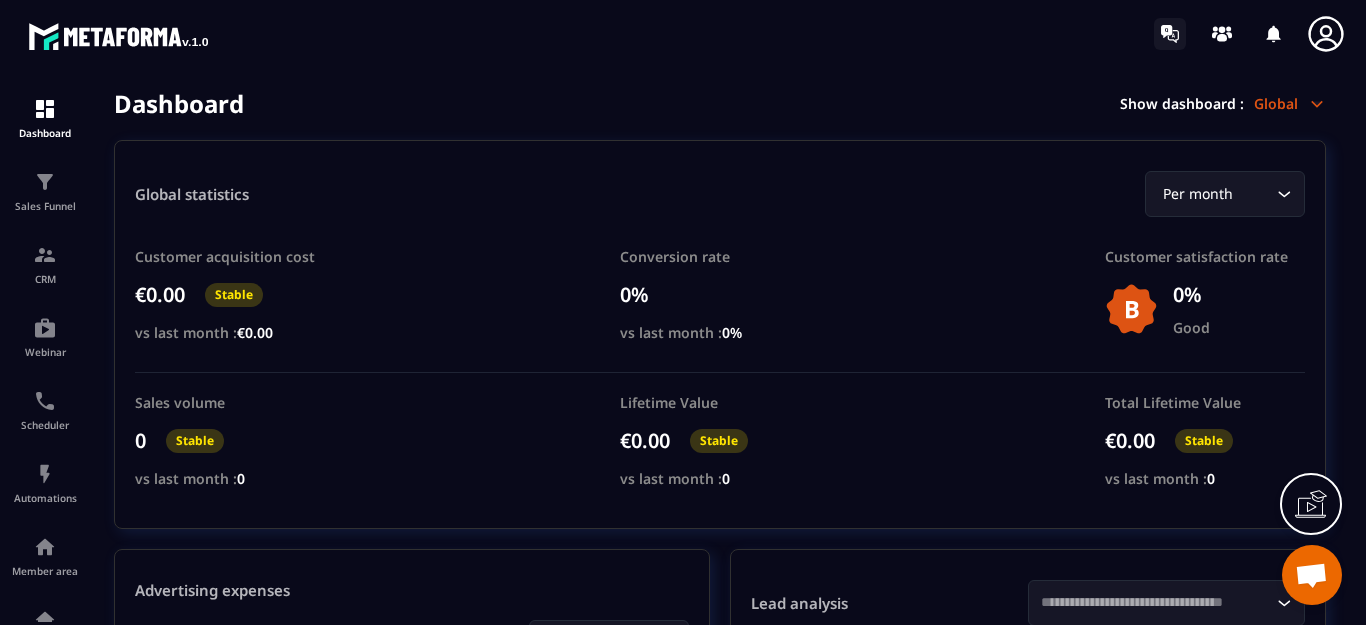 click 